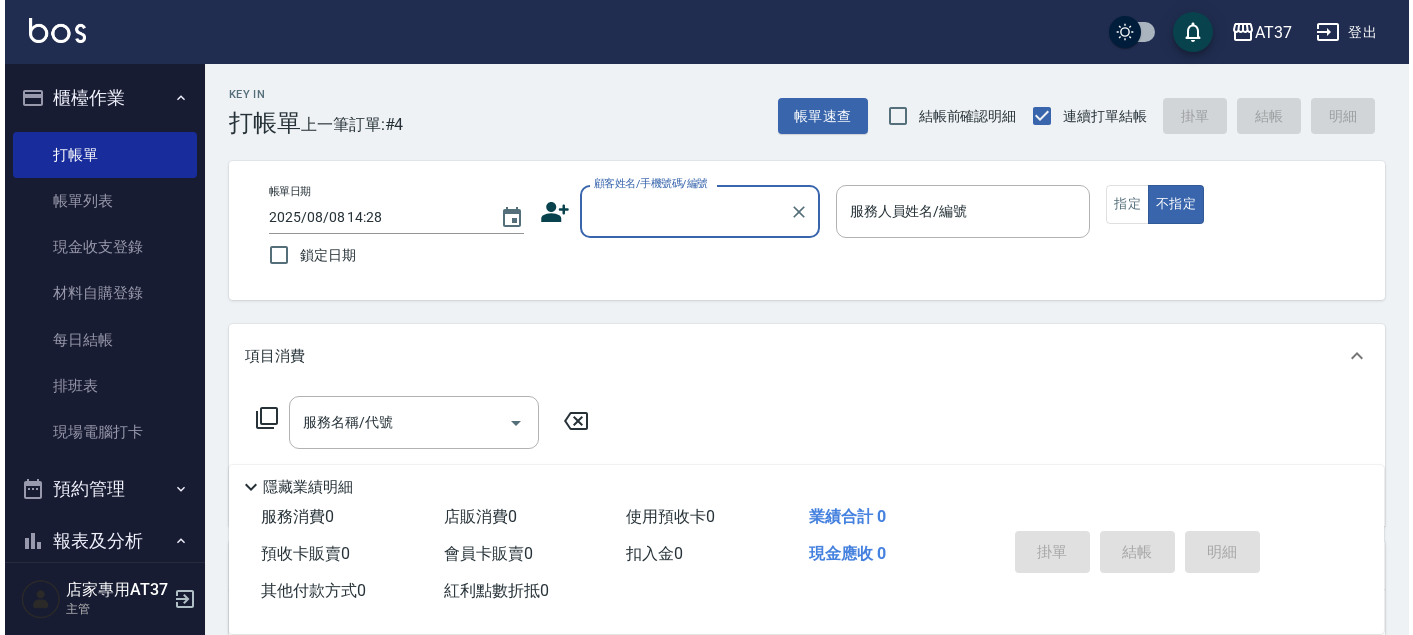 scroll, scrollTop: 0, scrollLeft: 0, axis: both 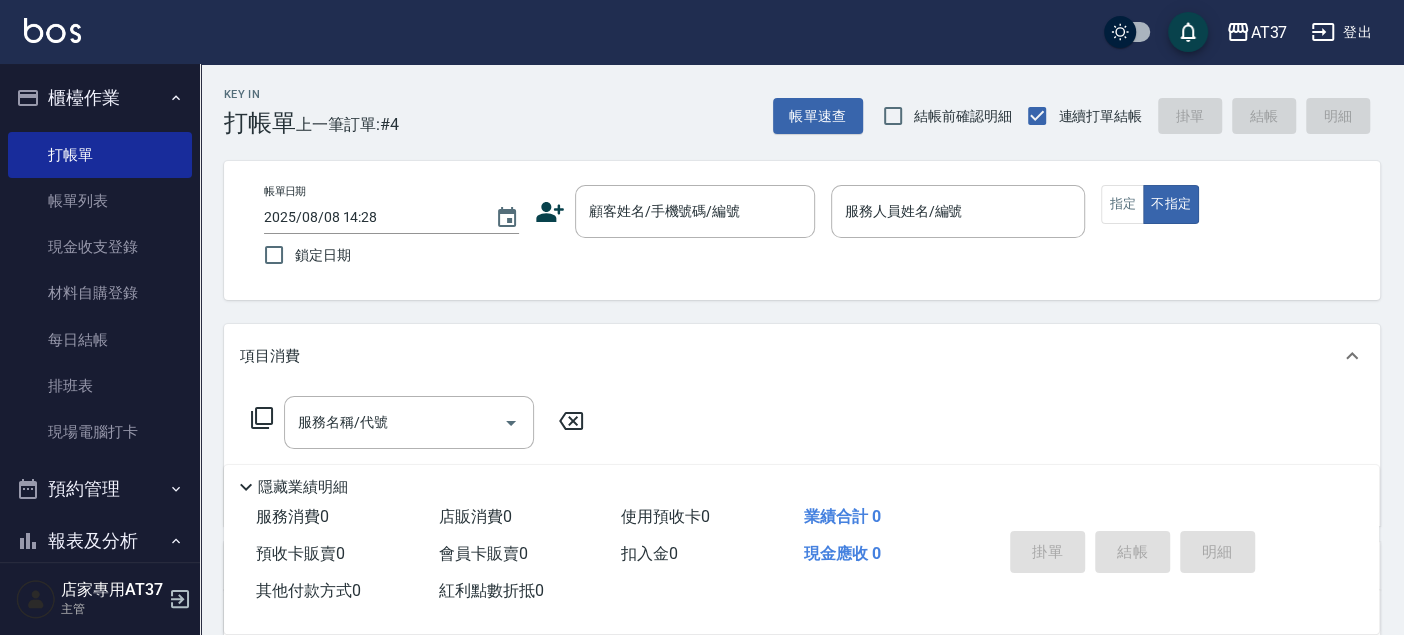 click 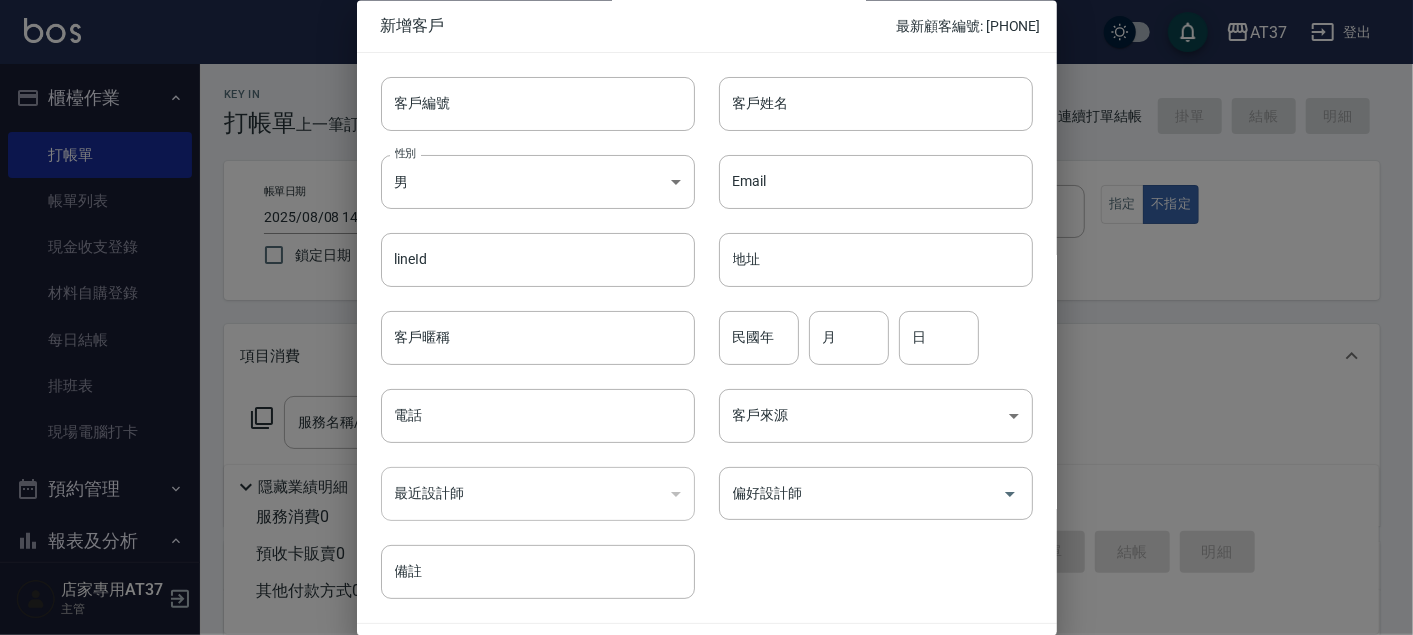 click on "客戶編號 客戶編號" at bounding box center [538, 104] 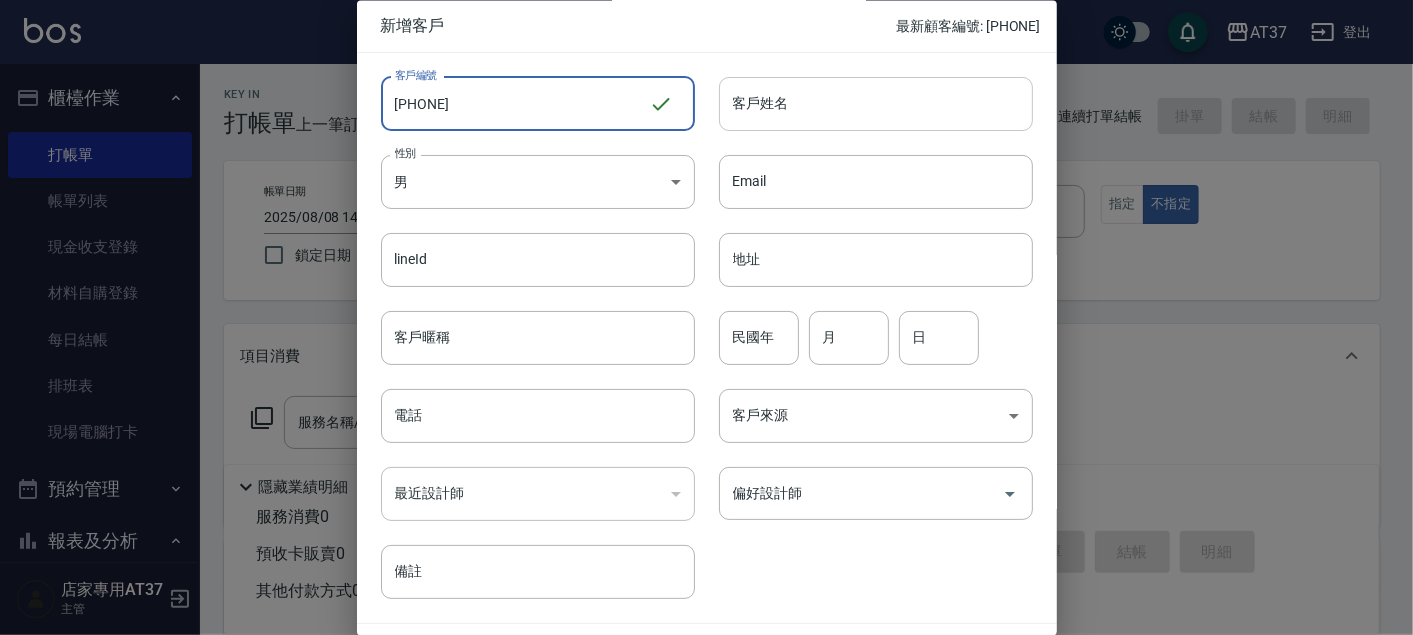 type on "[PHONE]" 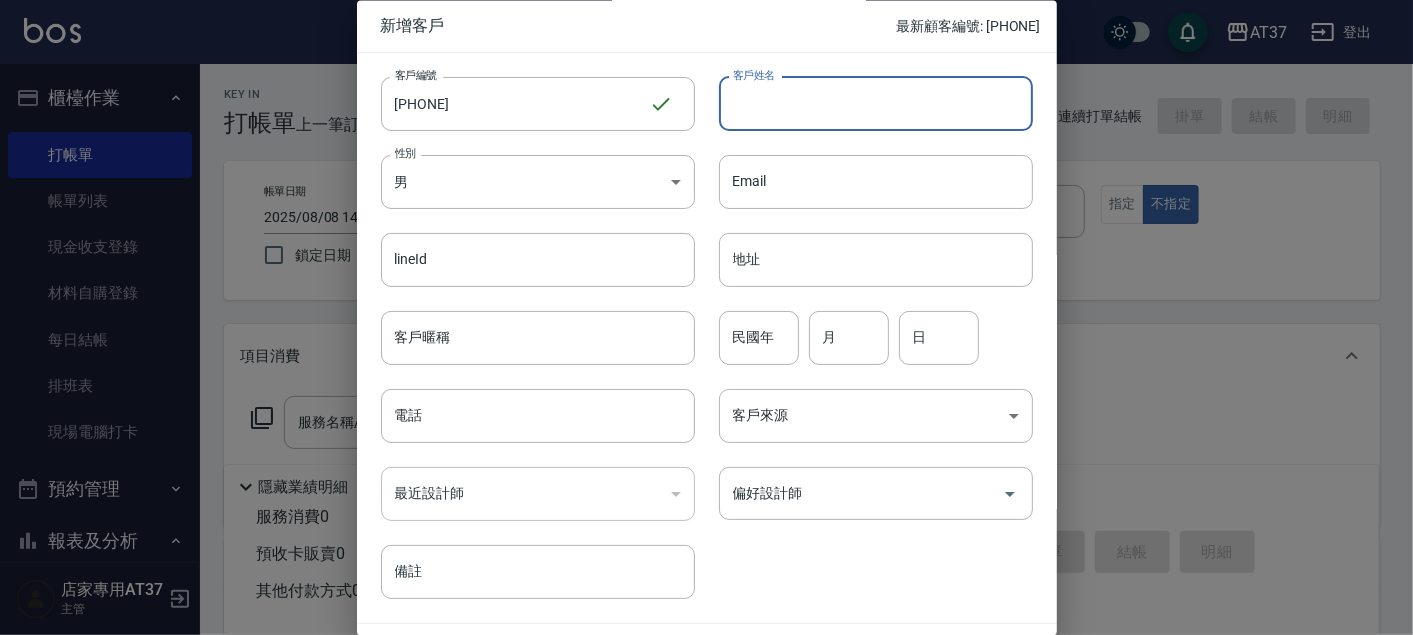 click on "客戶姓名" at bounding box center [876, 104] 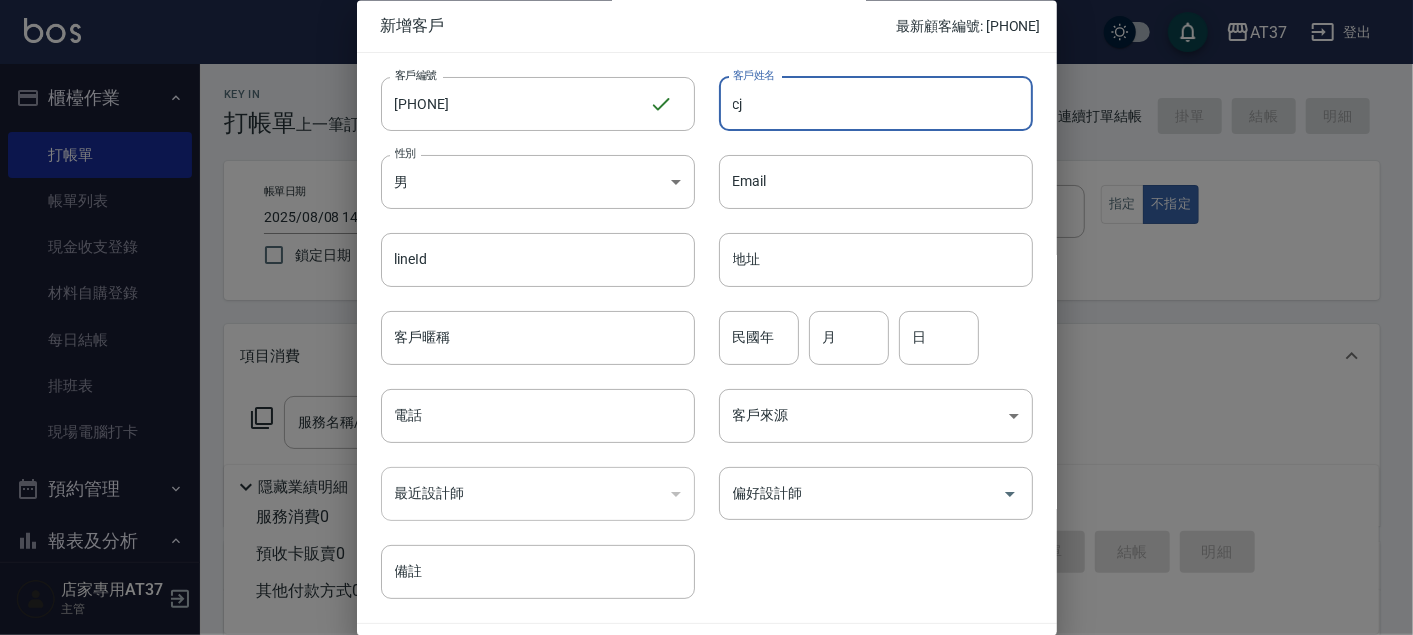 type on "c" 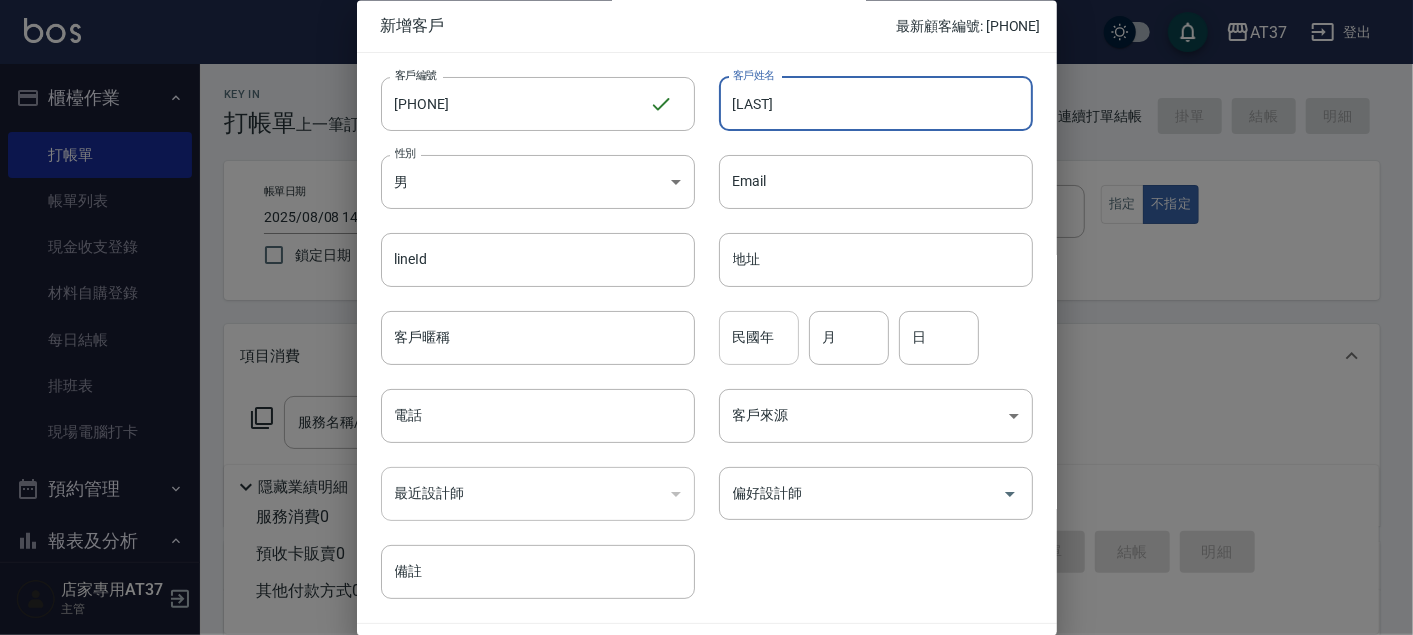 type on "[LAST]" 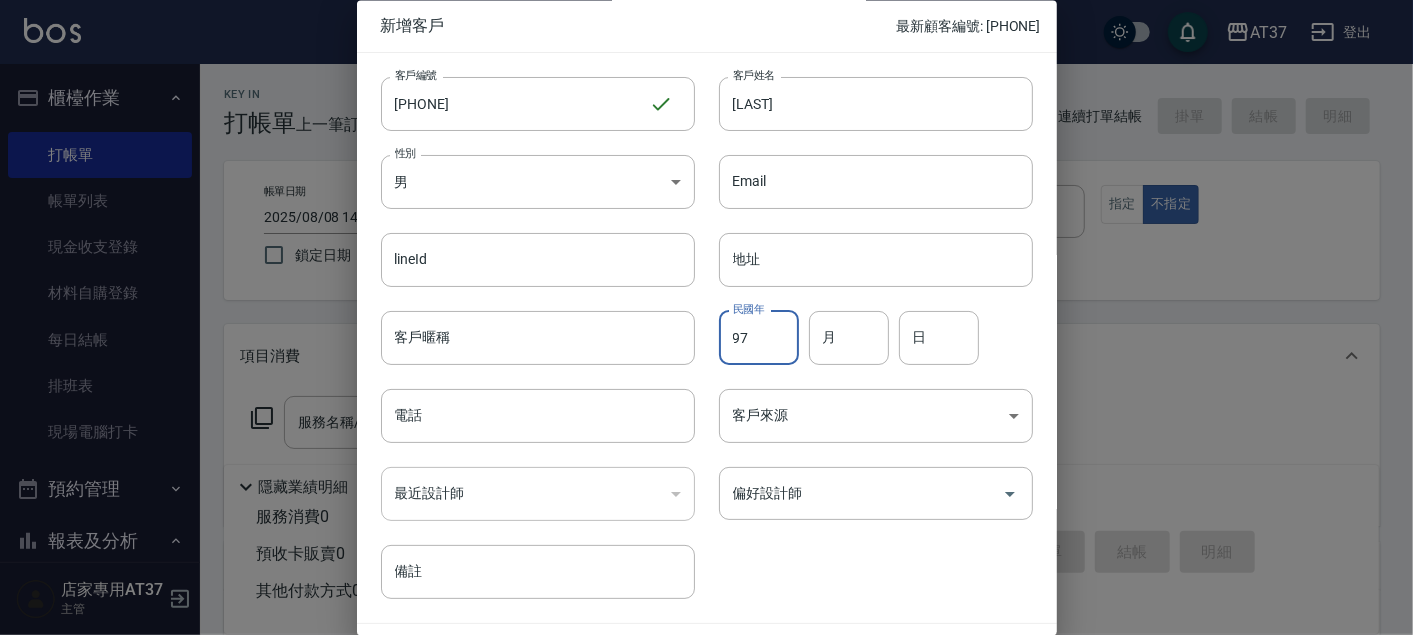 type on "97" 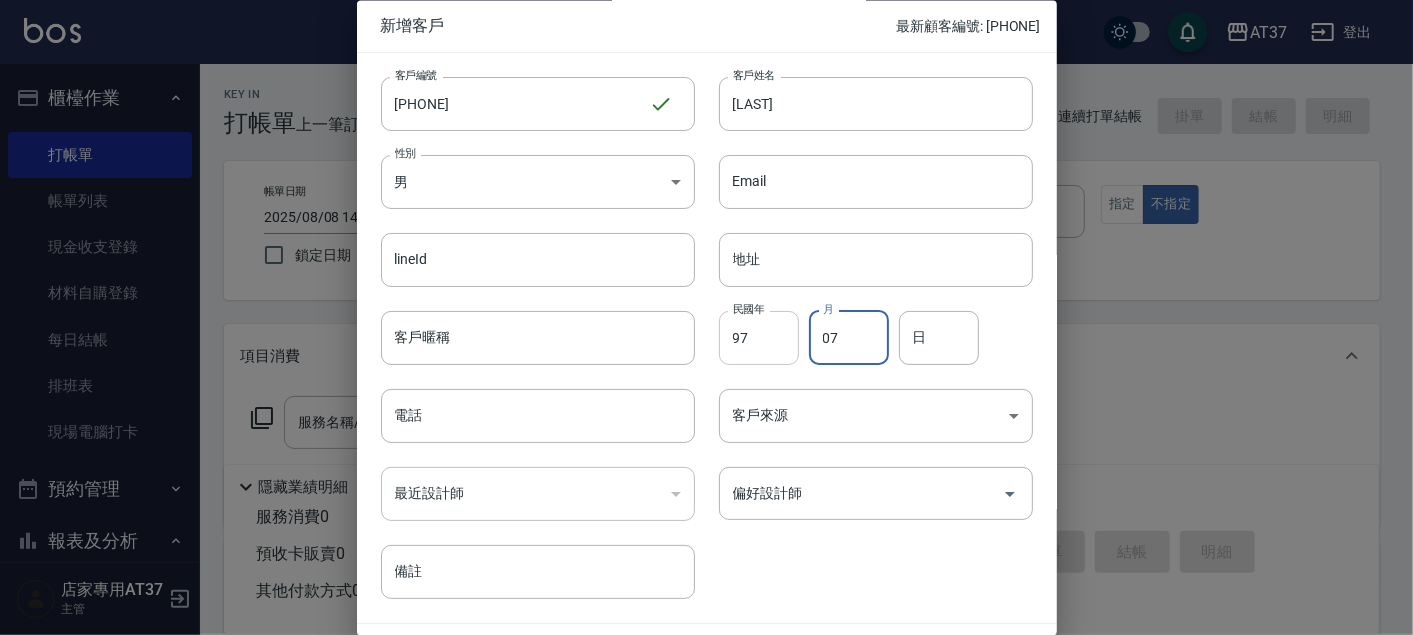 type on "07" 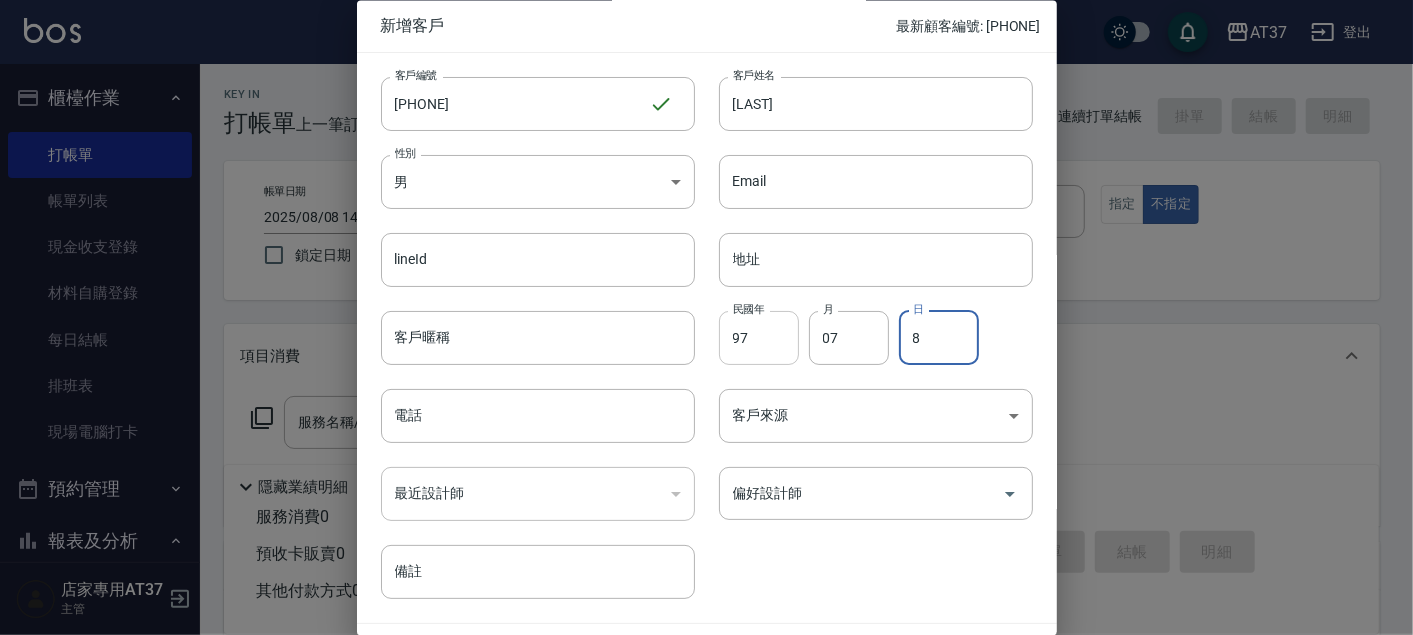 type on "8" 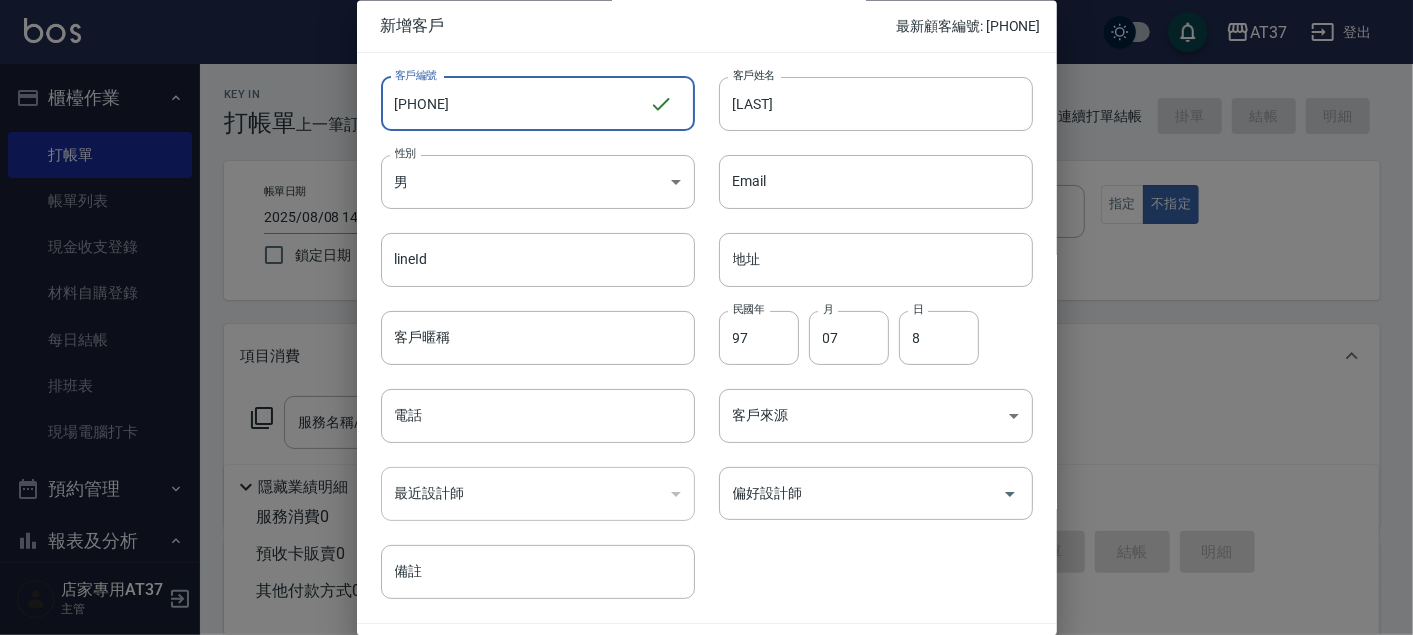 drag, startPoint x: 497, startPoint y: 91, endPoint x: 325, endPoint y: 95, distance: 172.04651 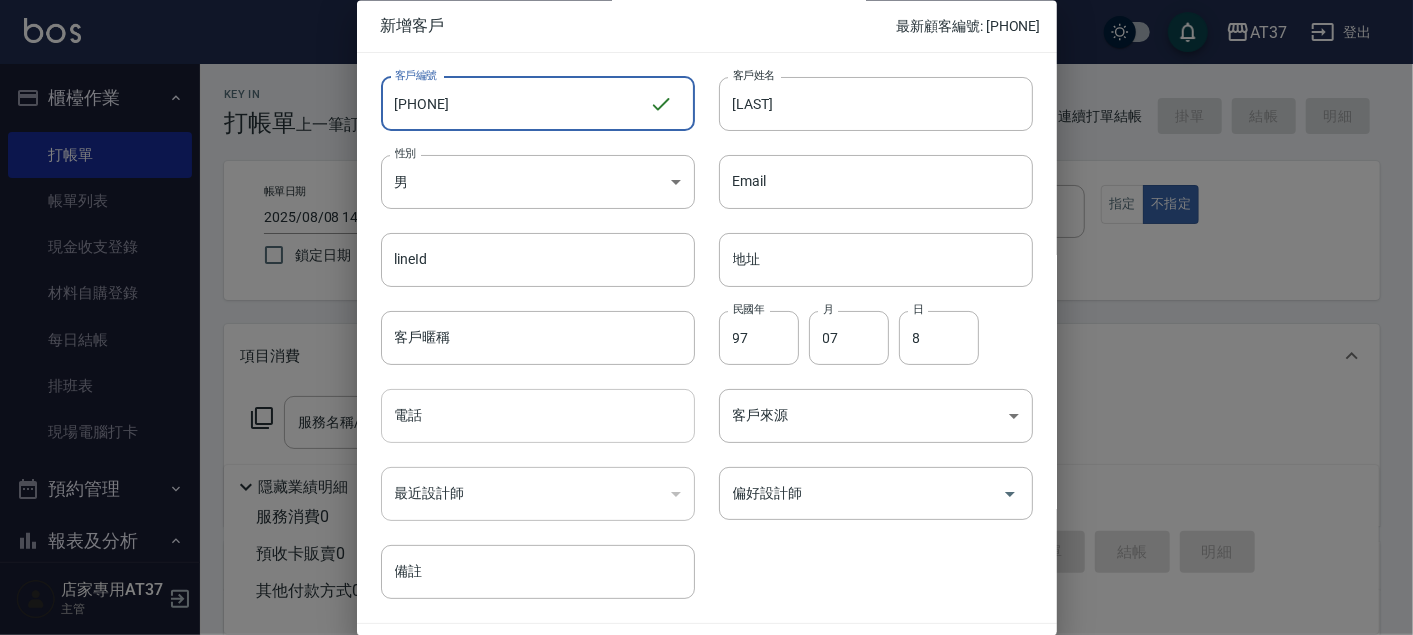 click on "電話" at bounding box center [538, 417] 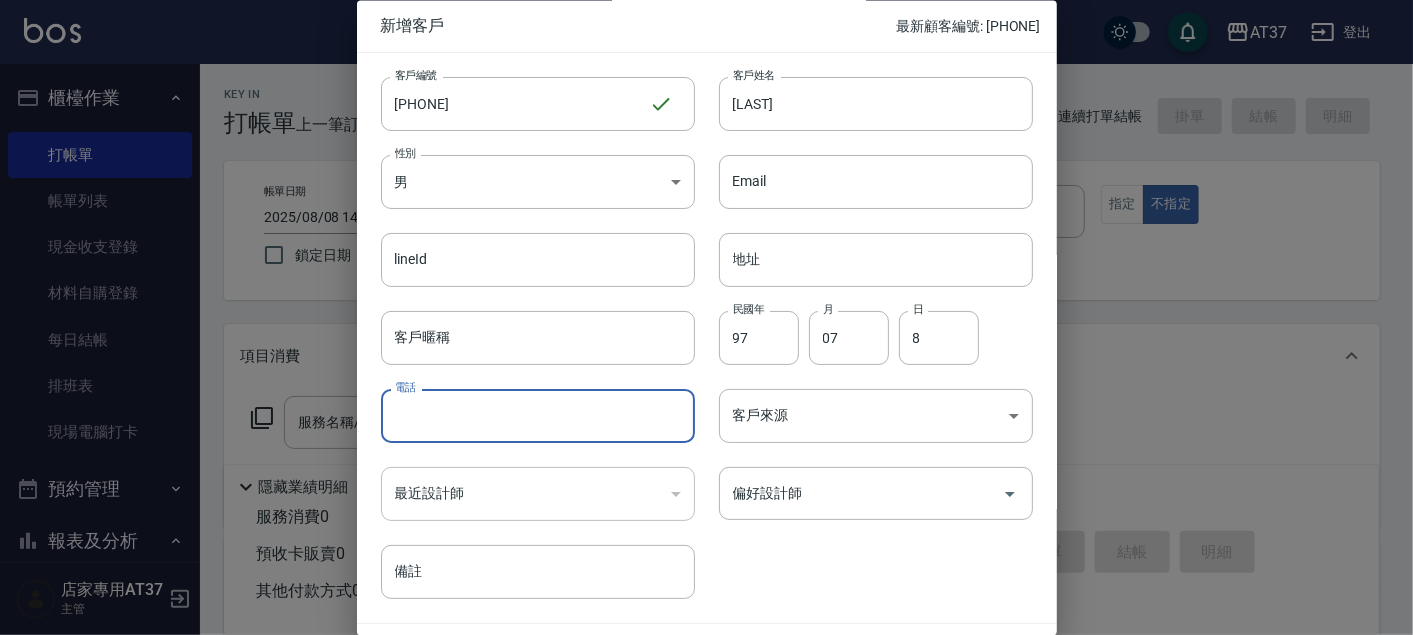 paste on "[PHONE]" 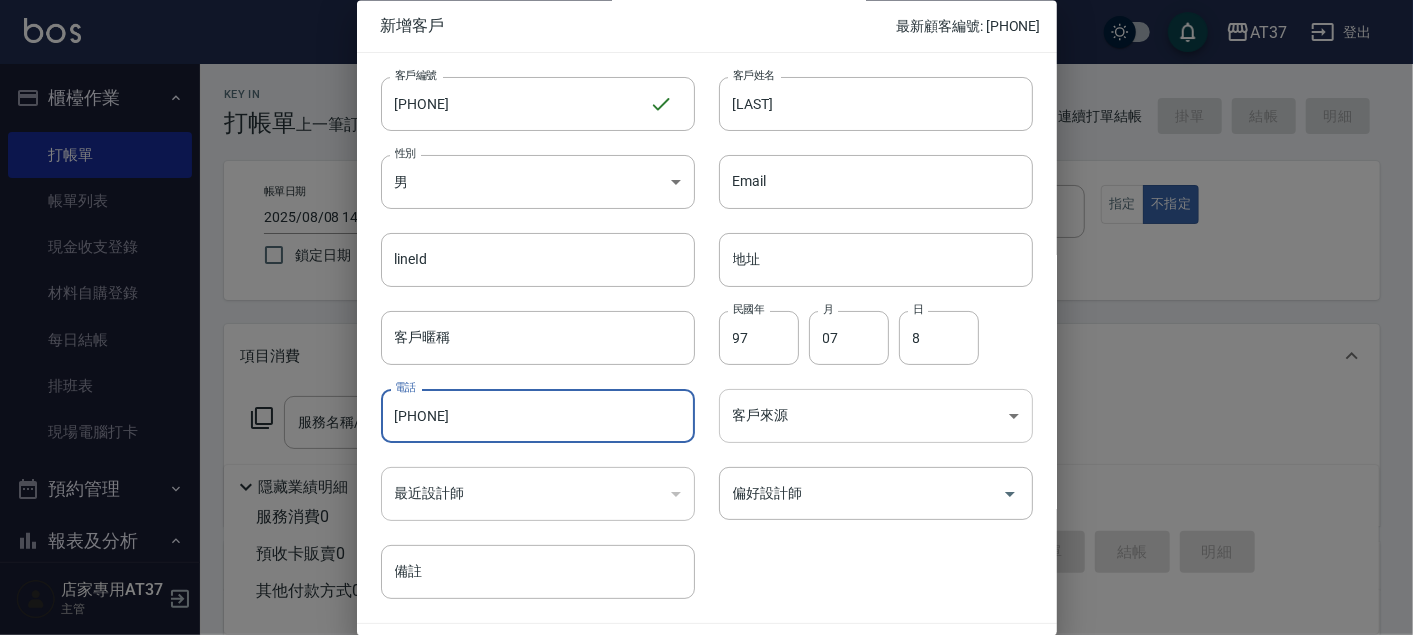 type on "[PHONE]" 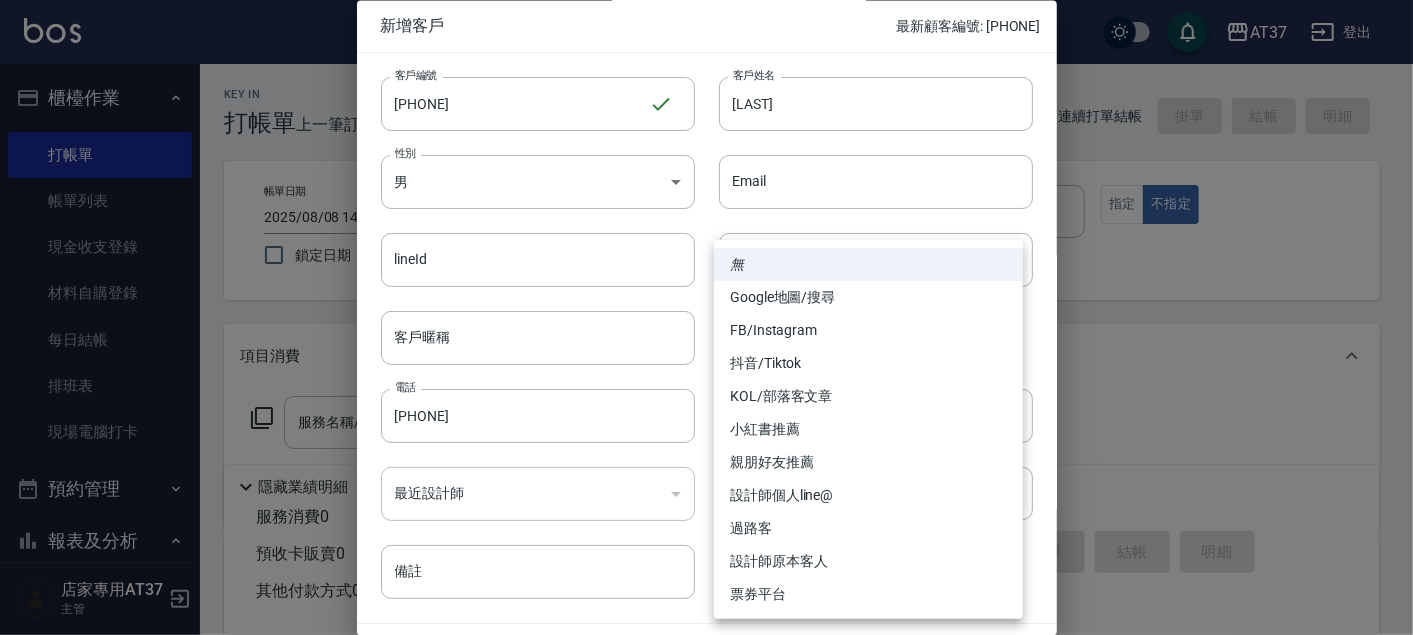 click at bounding box center [706, 317] 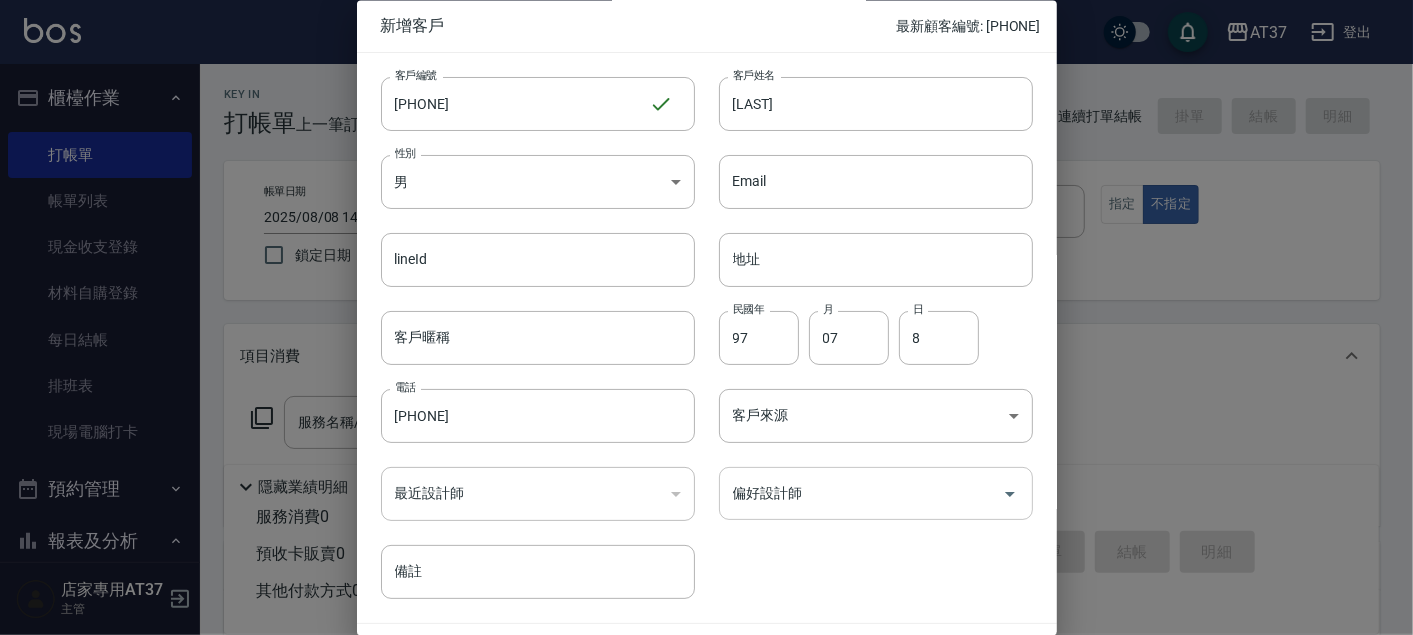 click on "偏好設計師" at bounding box center (861, 494) 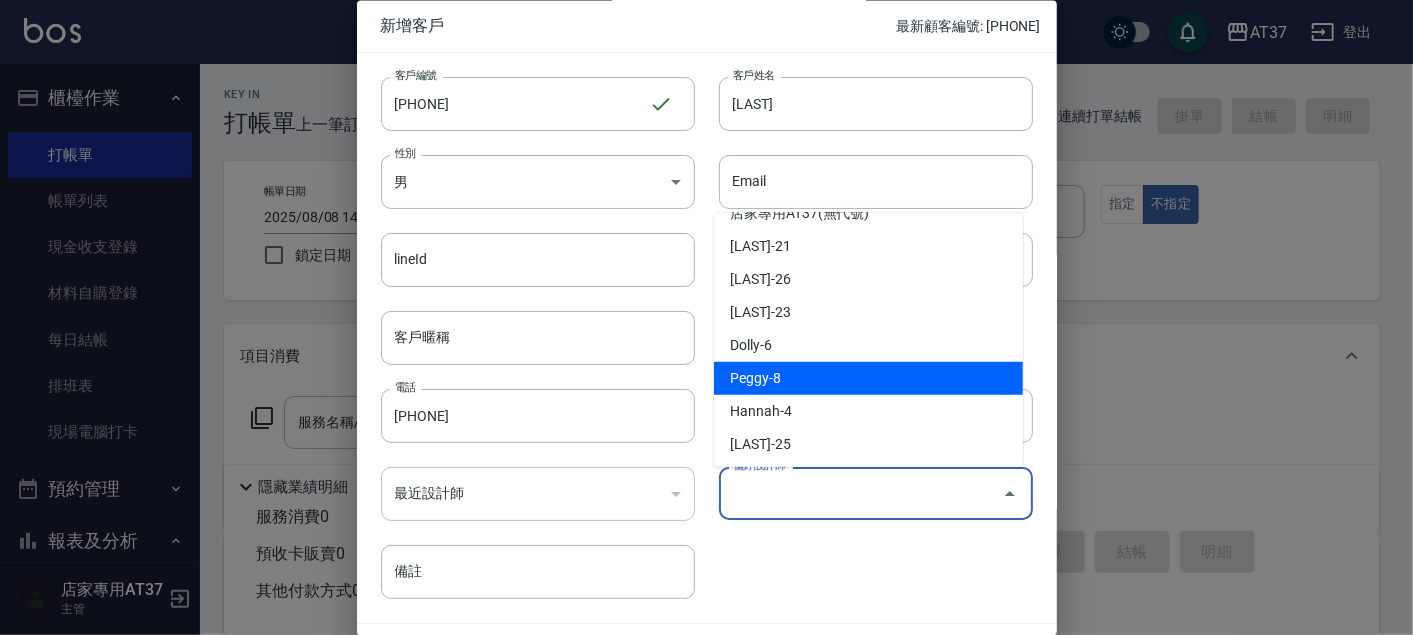 scroll, scrollTop: 223, scrollLeft: 0, axis: vertical 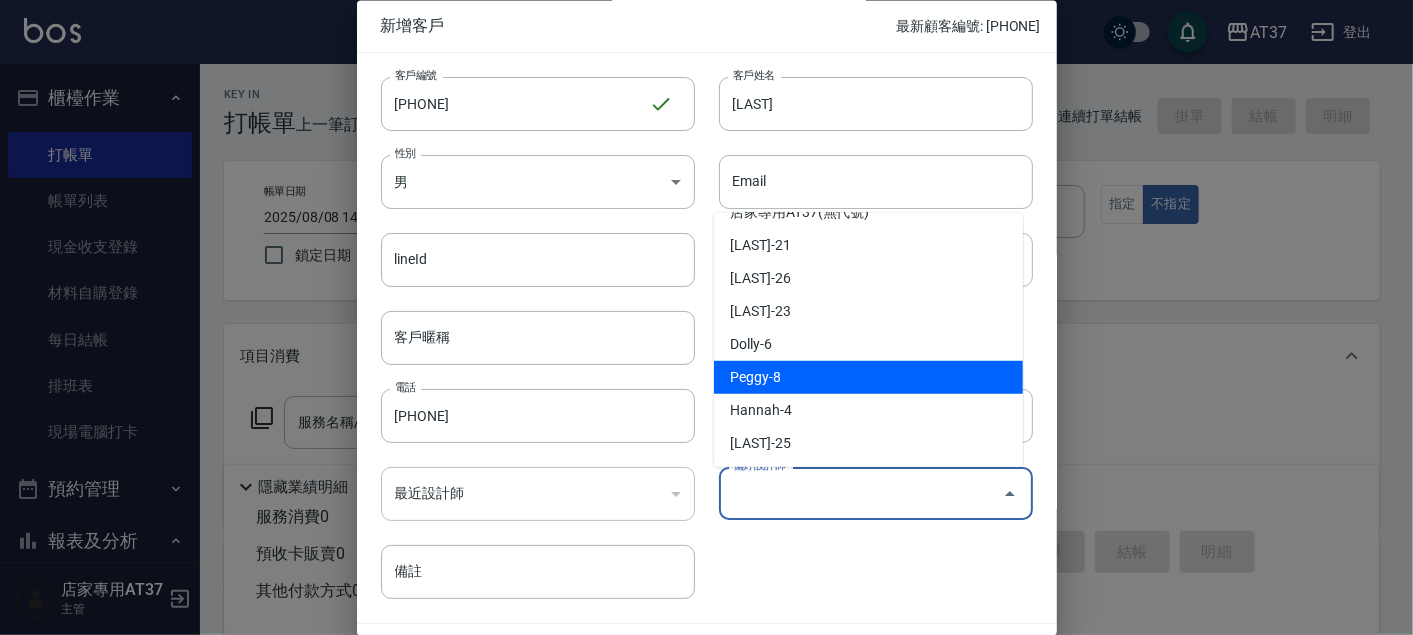 click on "Peggy-8" at bounding box center [868, 377] 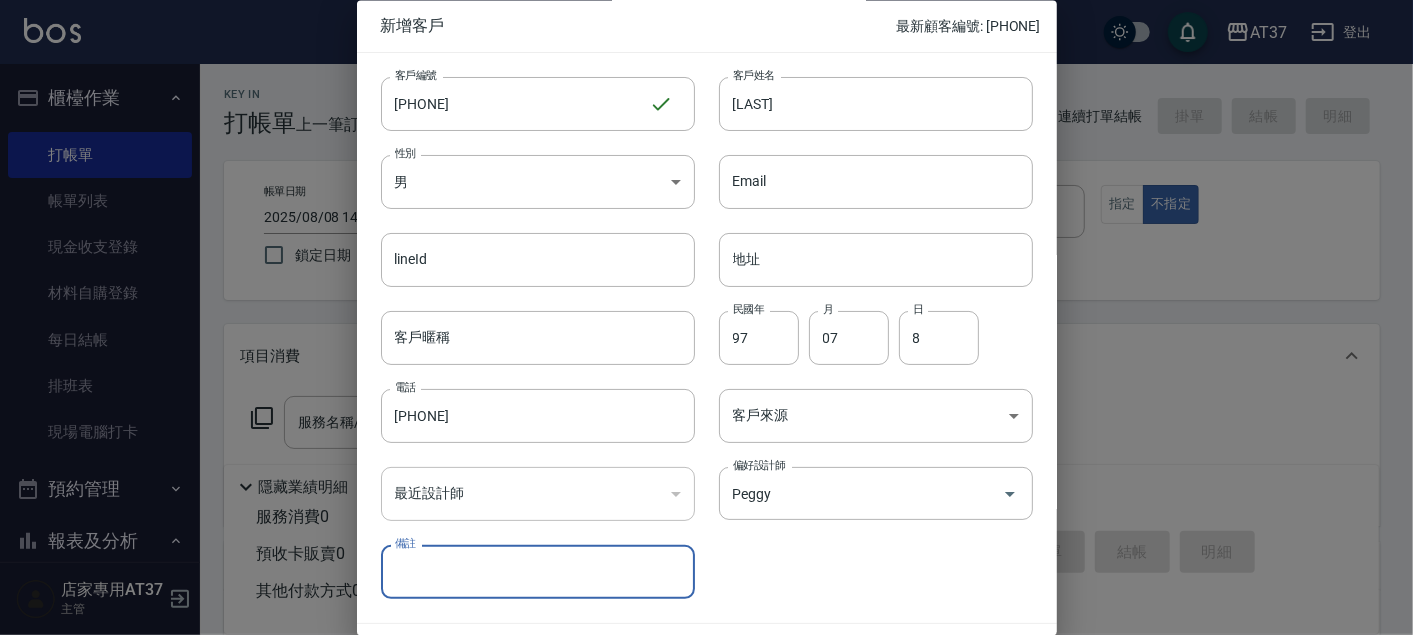 click on "客戶編號 [PHONE] ​ 客戶編號 客戶姓名 [LAST] 客戶姓名 性別 男 MALE 性別 Email Email lineId lineId 地址 地址 客戶暱稱 客戶暱稱 民國年 97 民國年 月 07 月 日 8 日 電話 [PHONE] 電話 客戶來源 ​ 客戶來源 最近設計師 ​ 最近設計師 偏好設計師 [LAST] 偏好設計師 備註 備註" at bounding box center (695, 326) 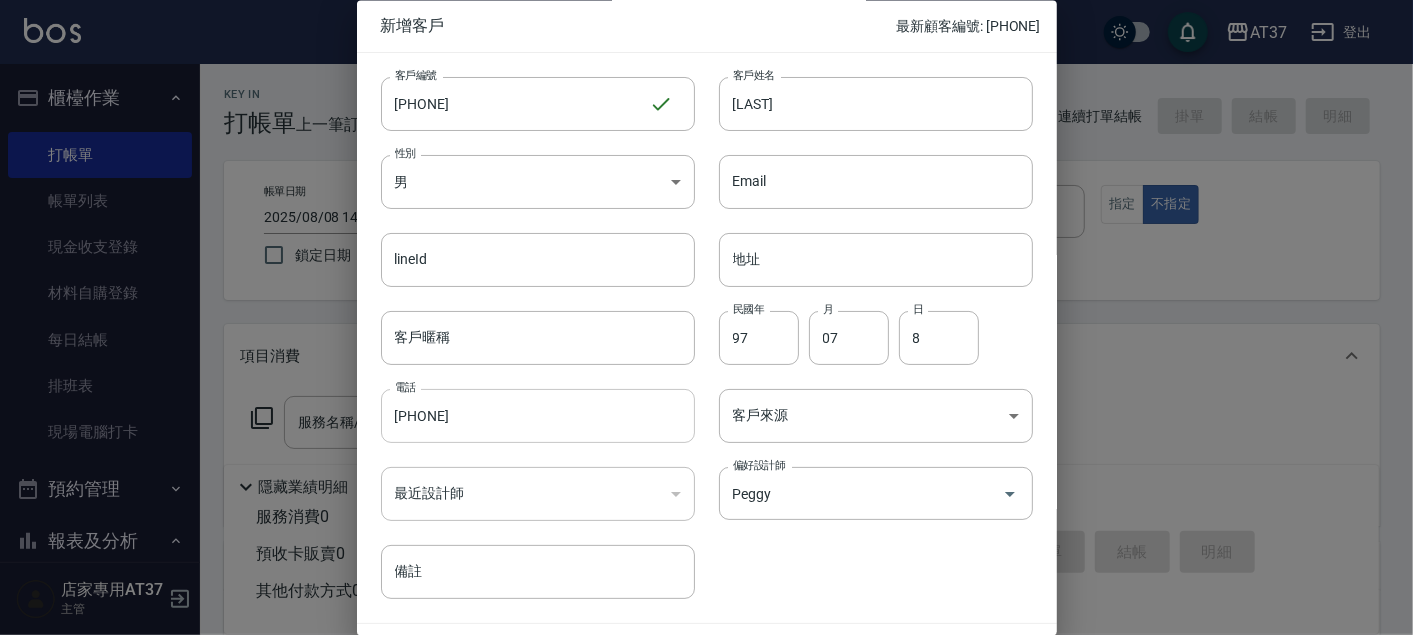 click on "[PHONE]" at bounding box center (538, 417) 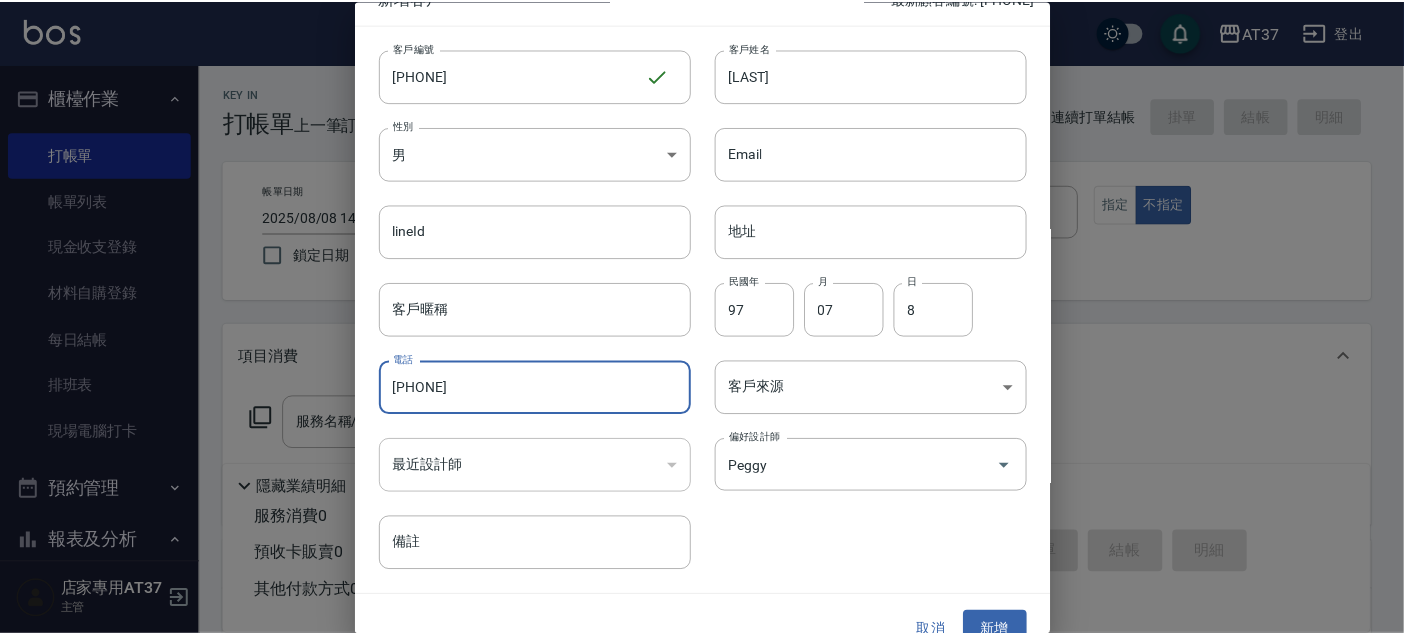 scroll, scrollTop: 57, scrollLeft: 0, axis: vertical 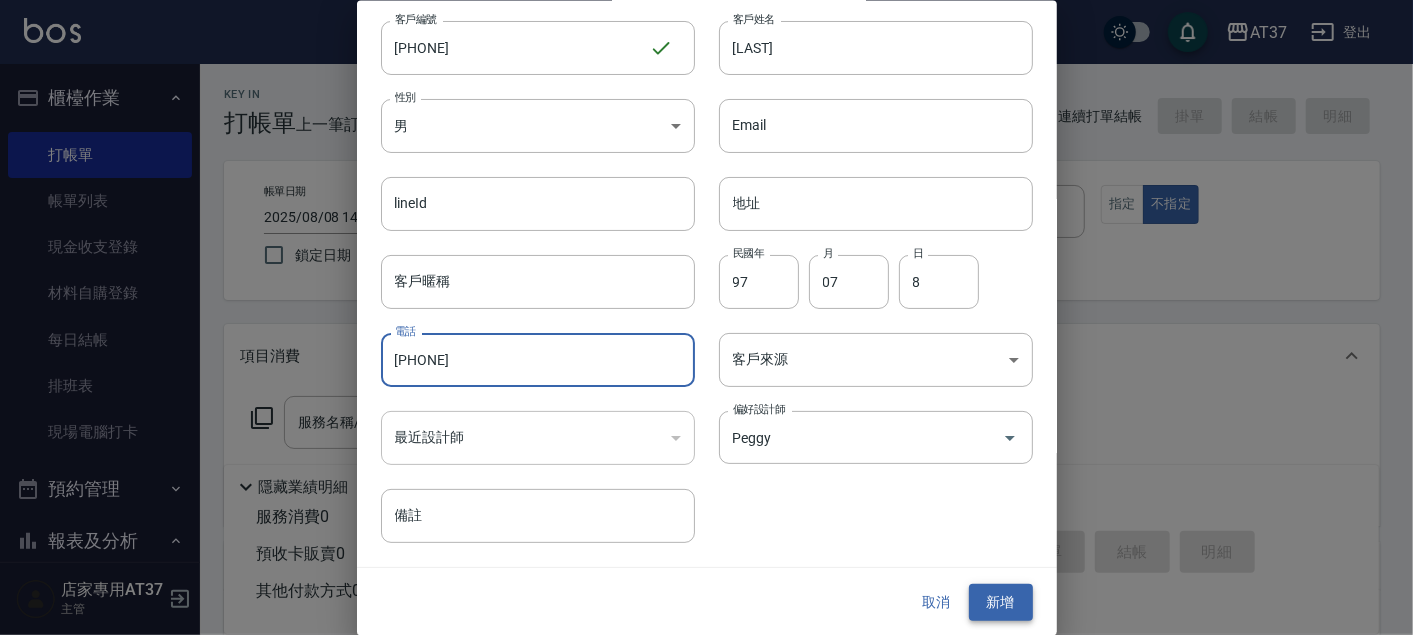 click on "新增" at bounding box center (1001, 602) 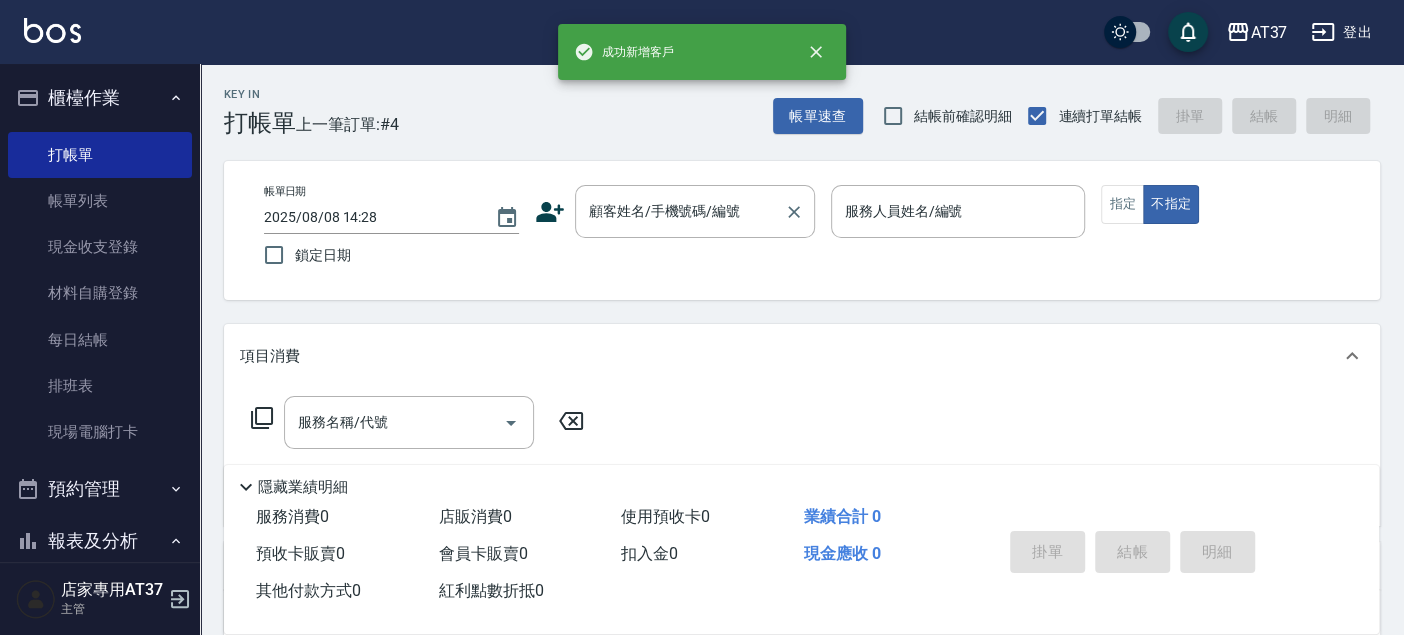 click on "顧客姓名/手機號碼/編號" at bounding box center [680, 211] 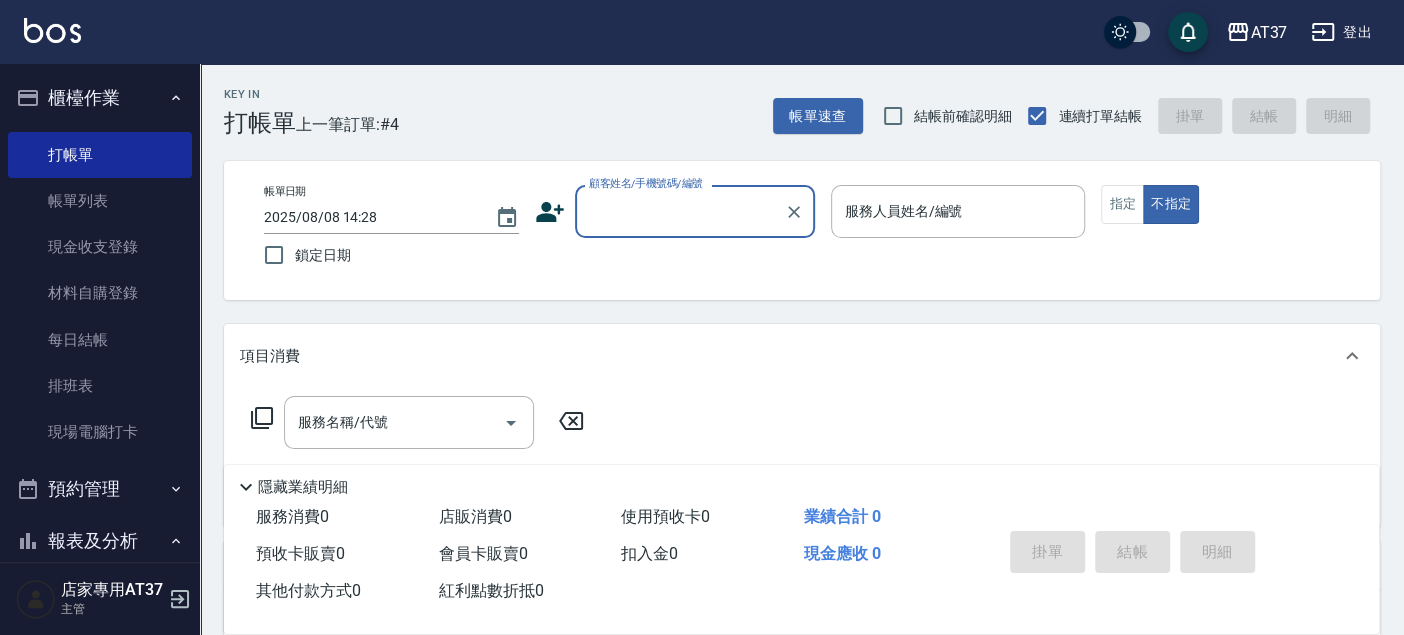 paste on "[PHONE]" 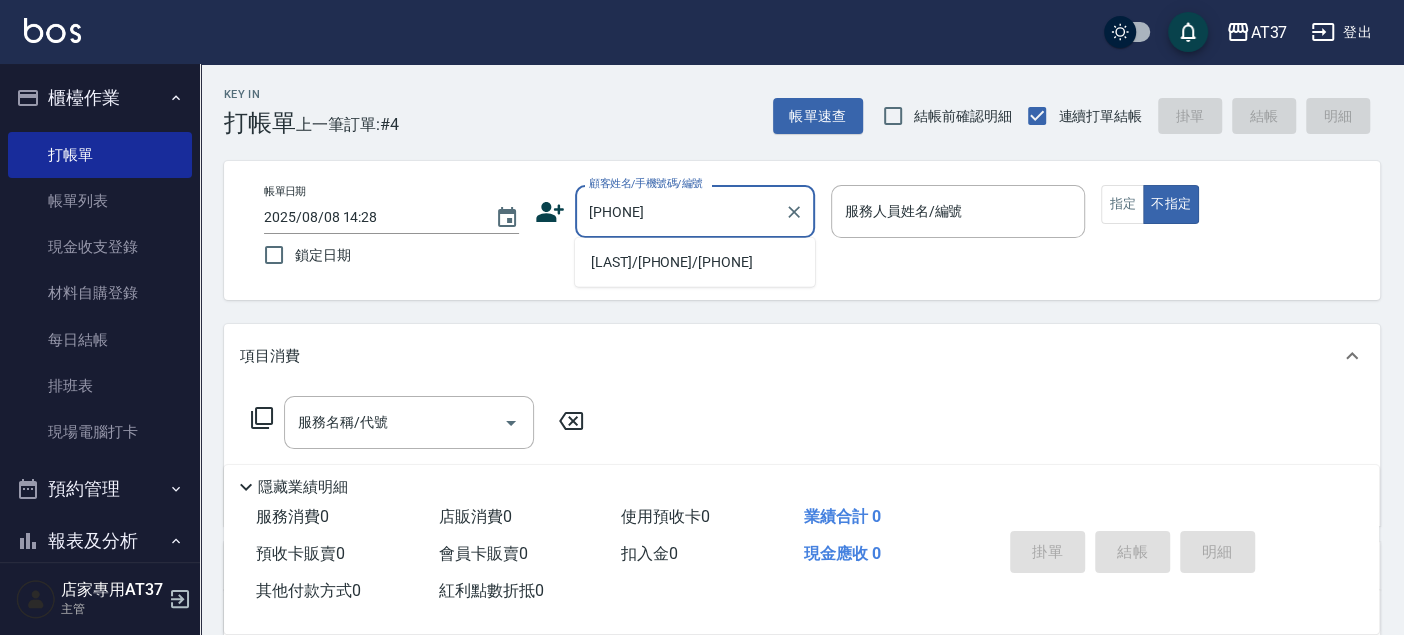click on "[LAST]/[PHONE]/[PHONE]" at bounding box center (695, 262) 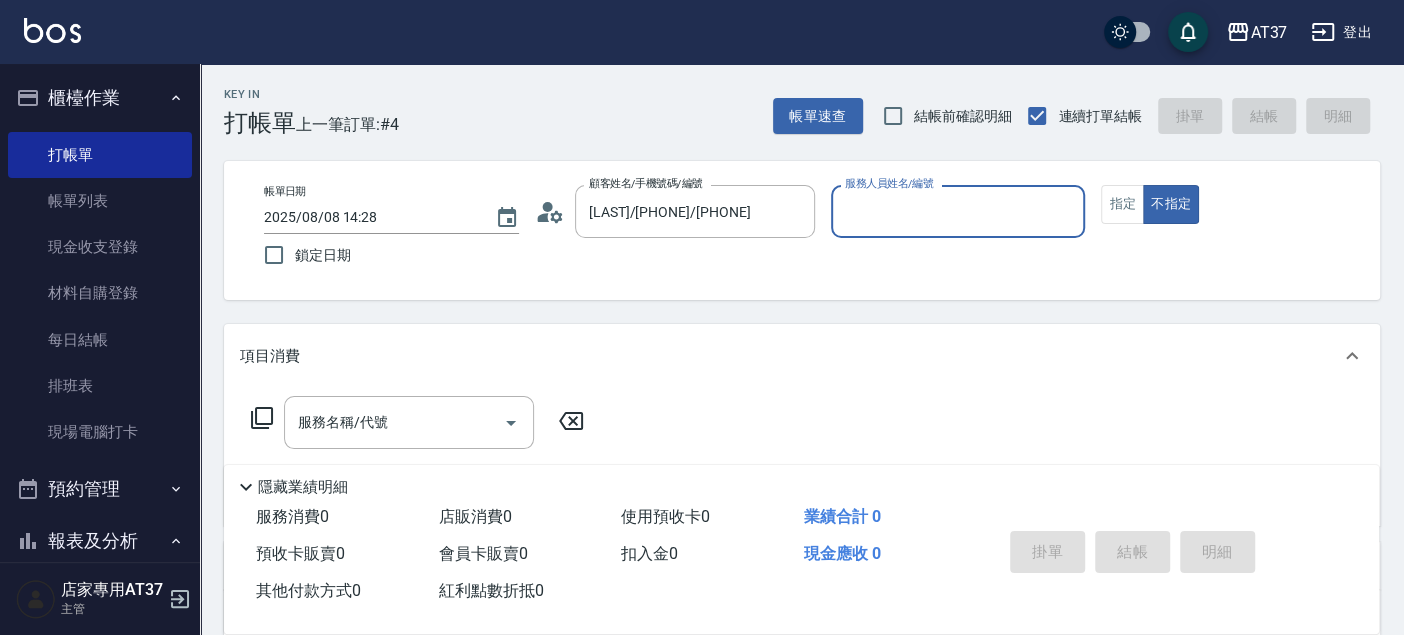 type on "Peggy-8" 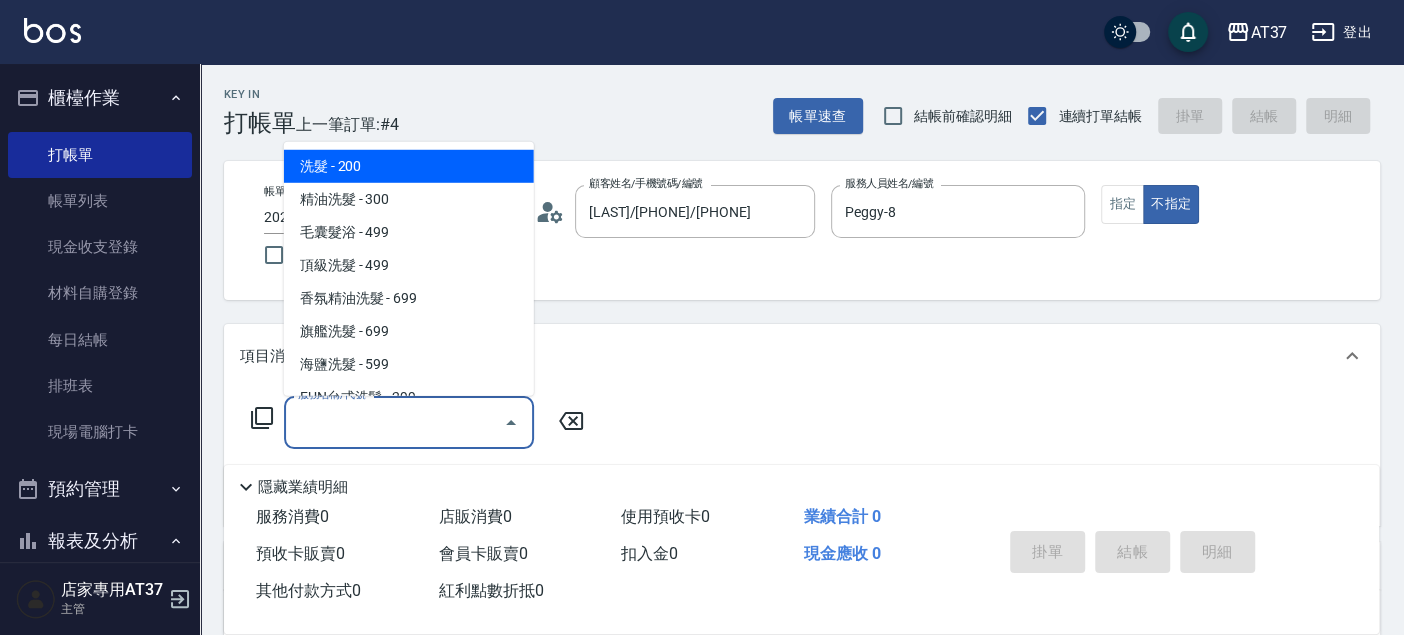 click on "服務名稱/代號 服務名稱/代號" at bounding box center [409, 422] 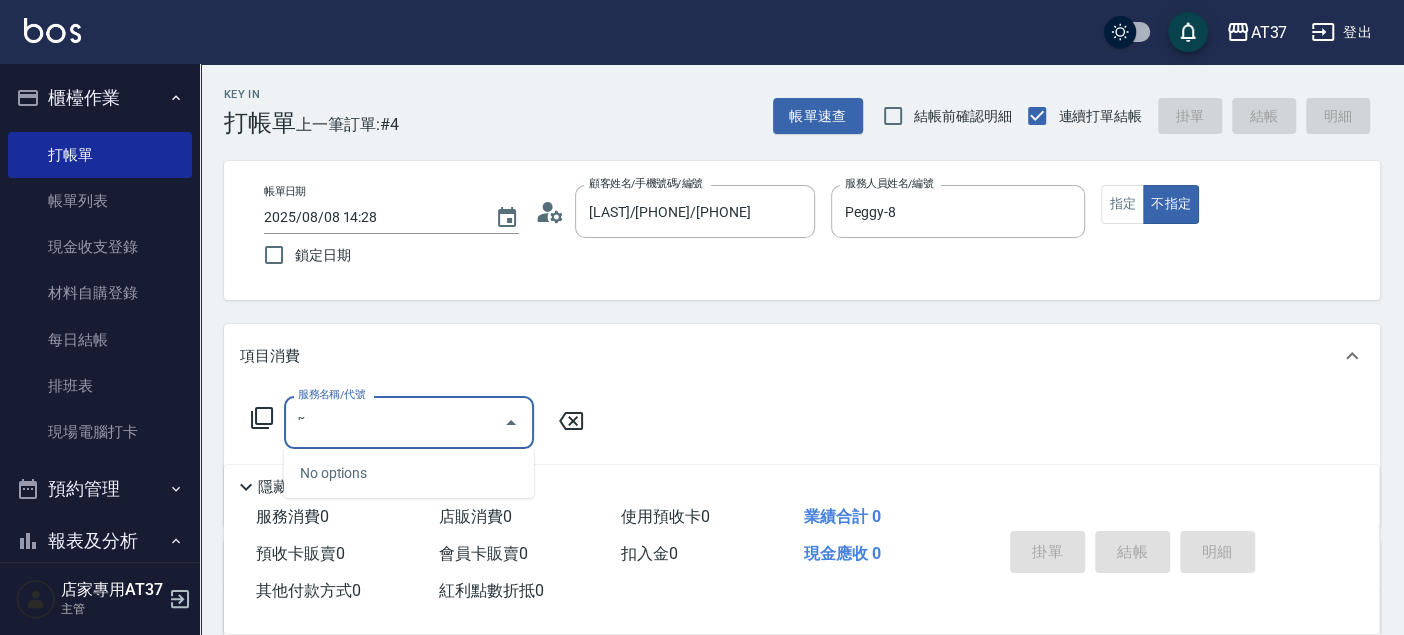 type on "'" 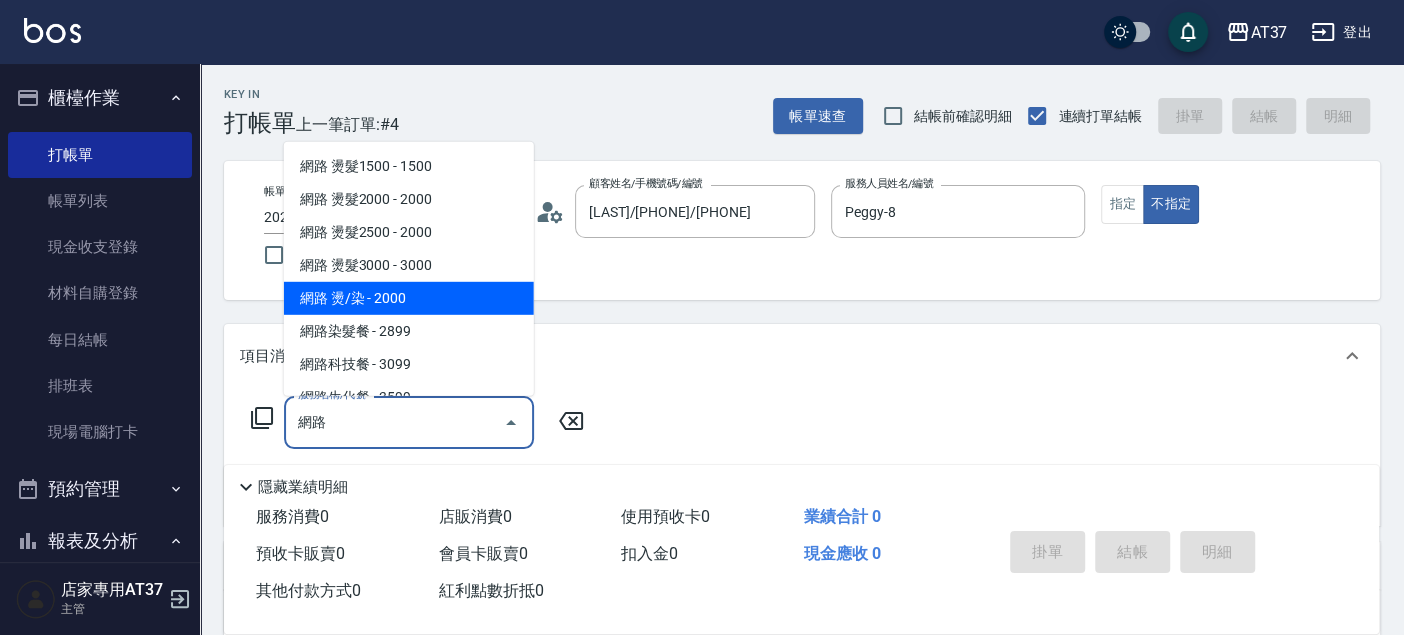 click on "網路 燙/染 - 2000" at bounding box center [409, 298] 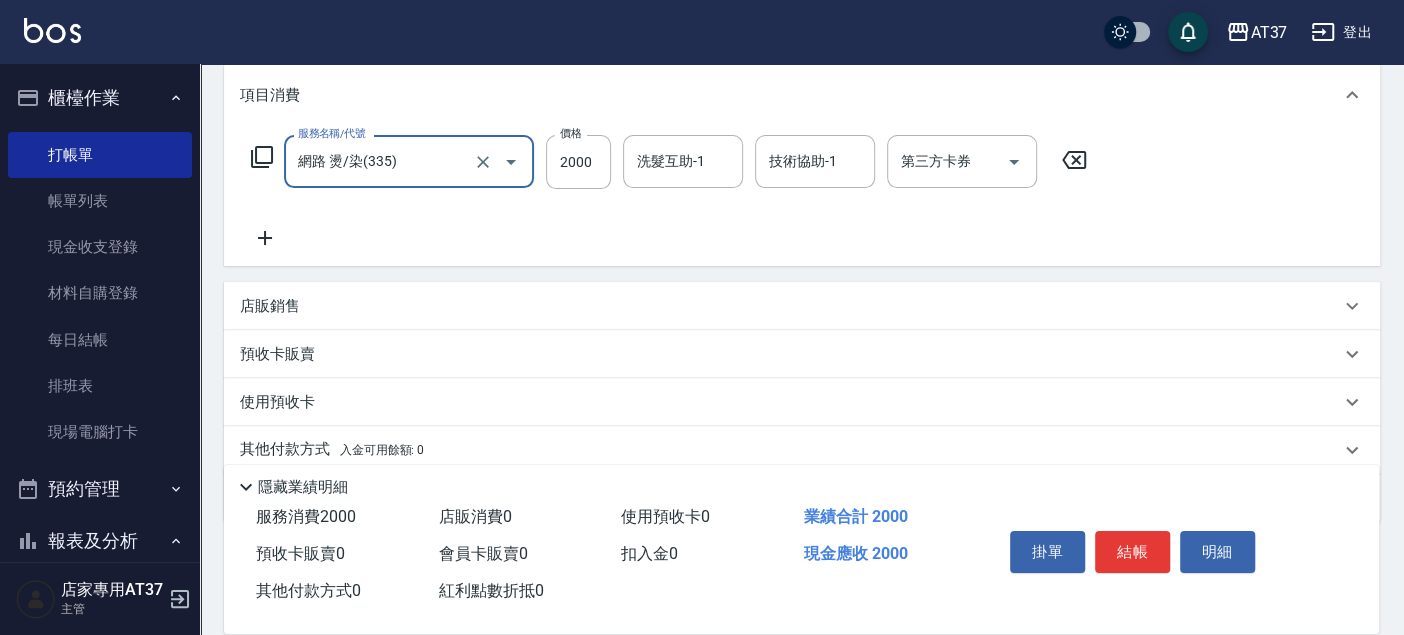 scroll, scrollTop: 333, scrollLeft: 0, axis: vertical 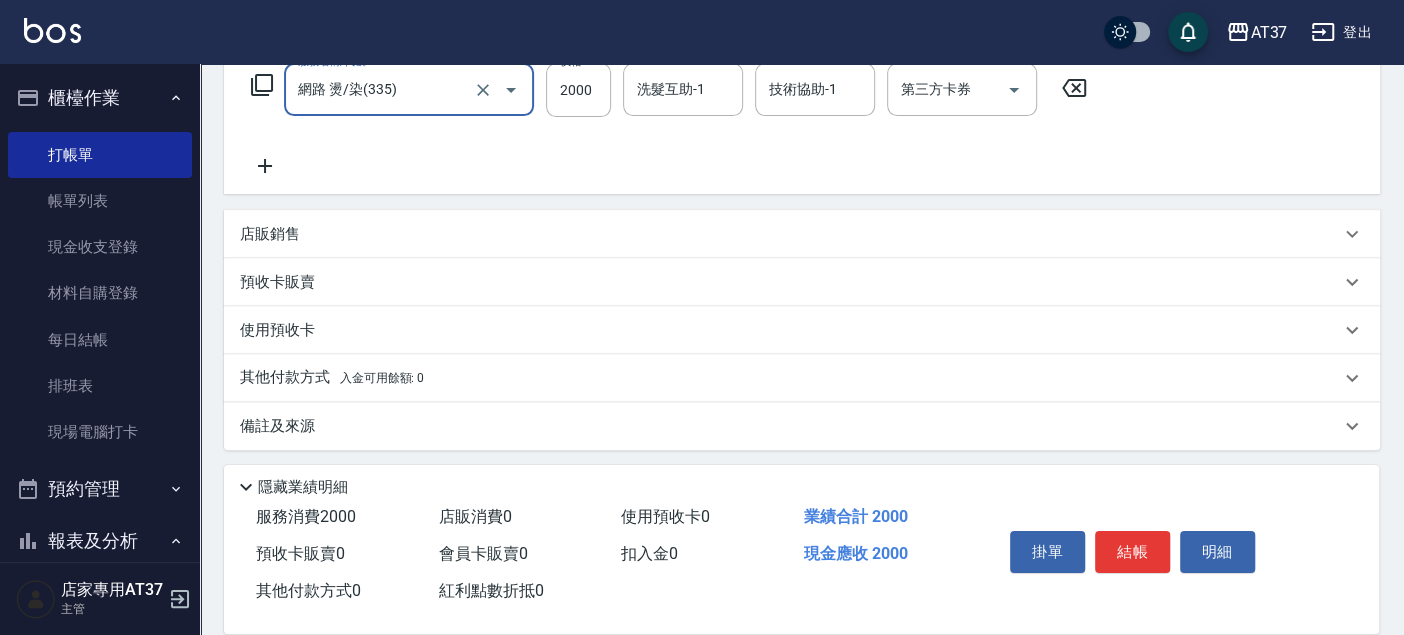 type on "網路 燙/染(335)" 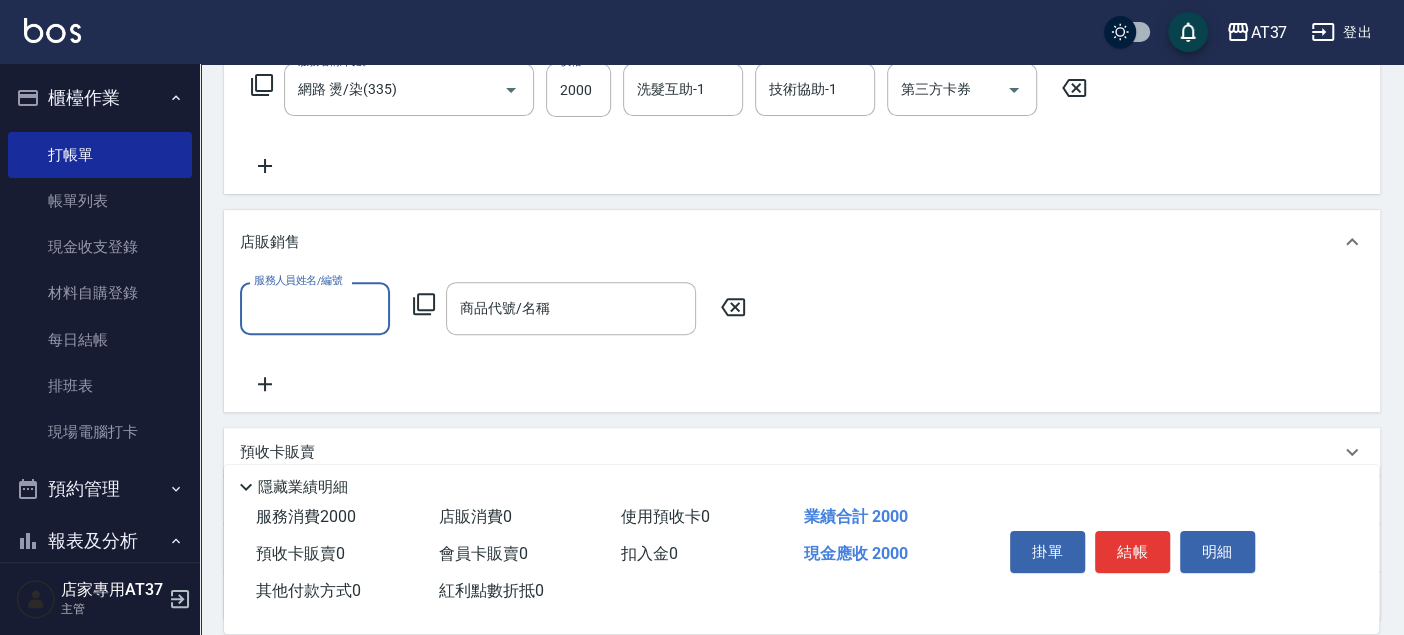 scroll, scrollTop: 0, scrollLeft: 0, axis: both 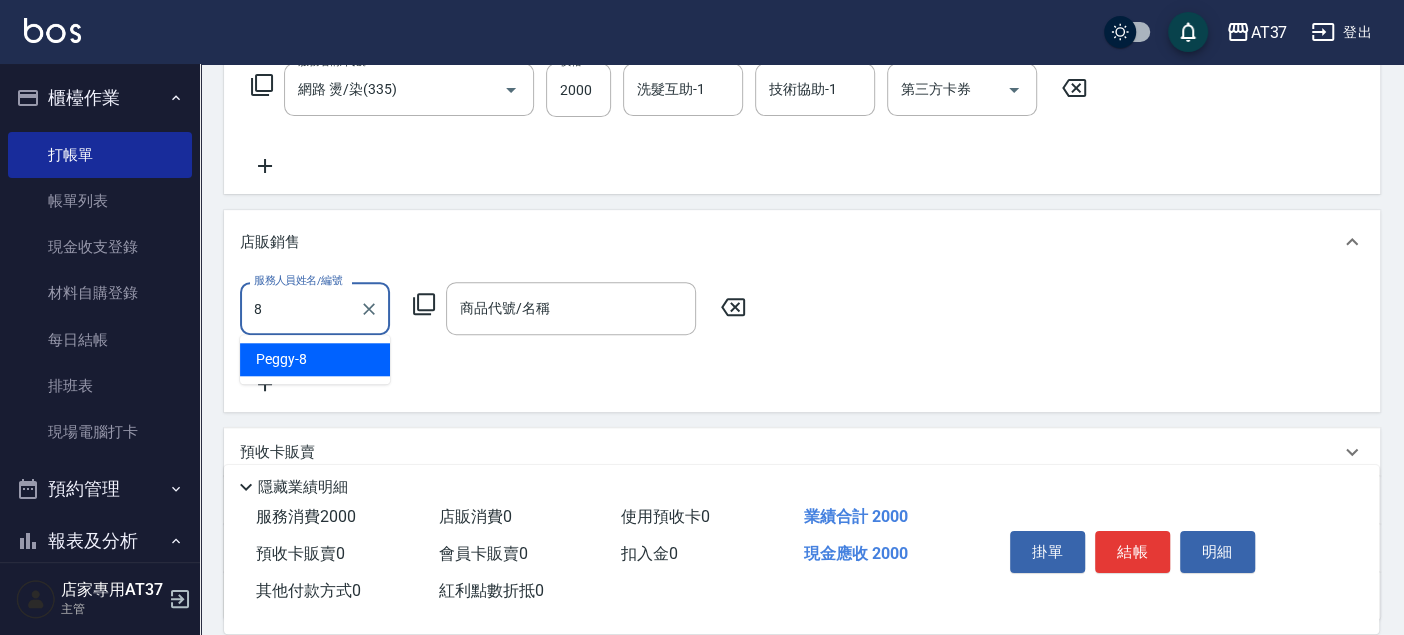 type on "Peggy-8" 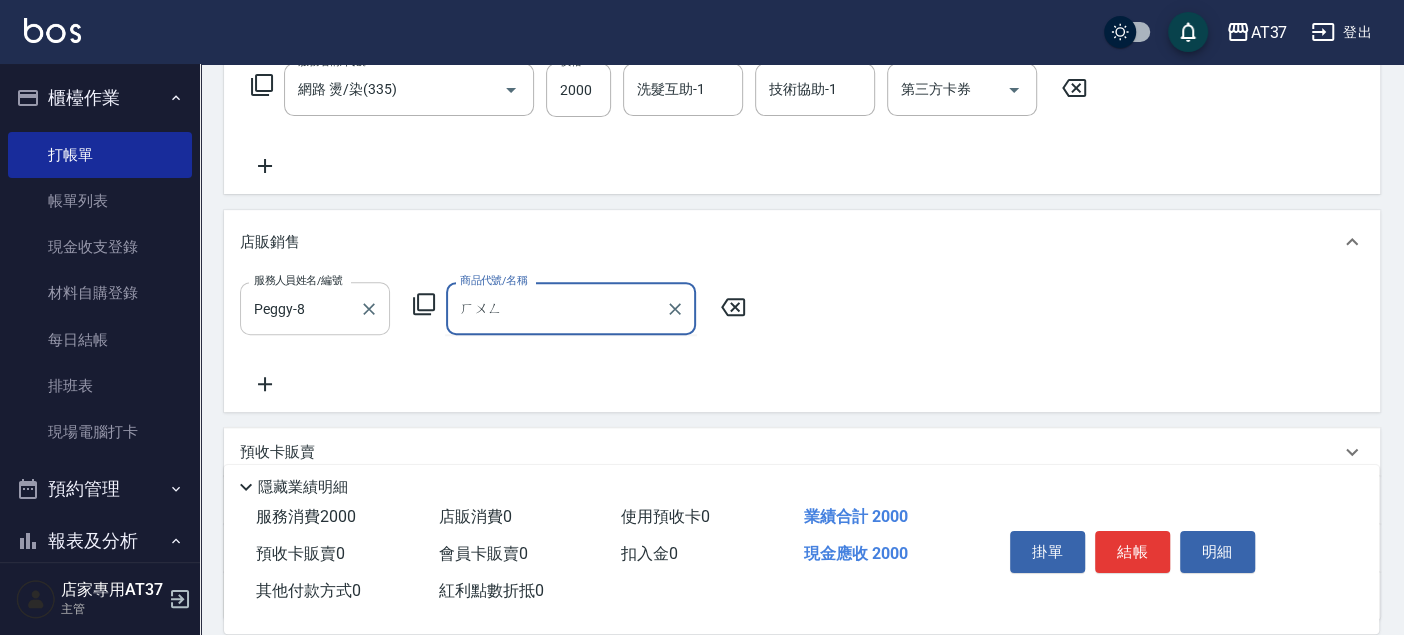 type on "洪" 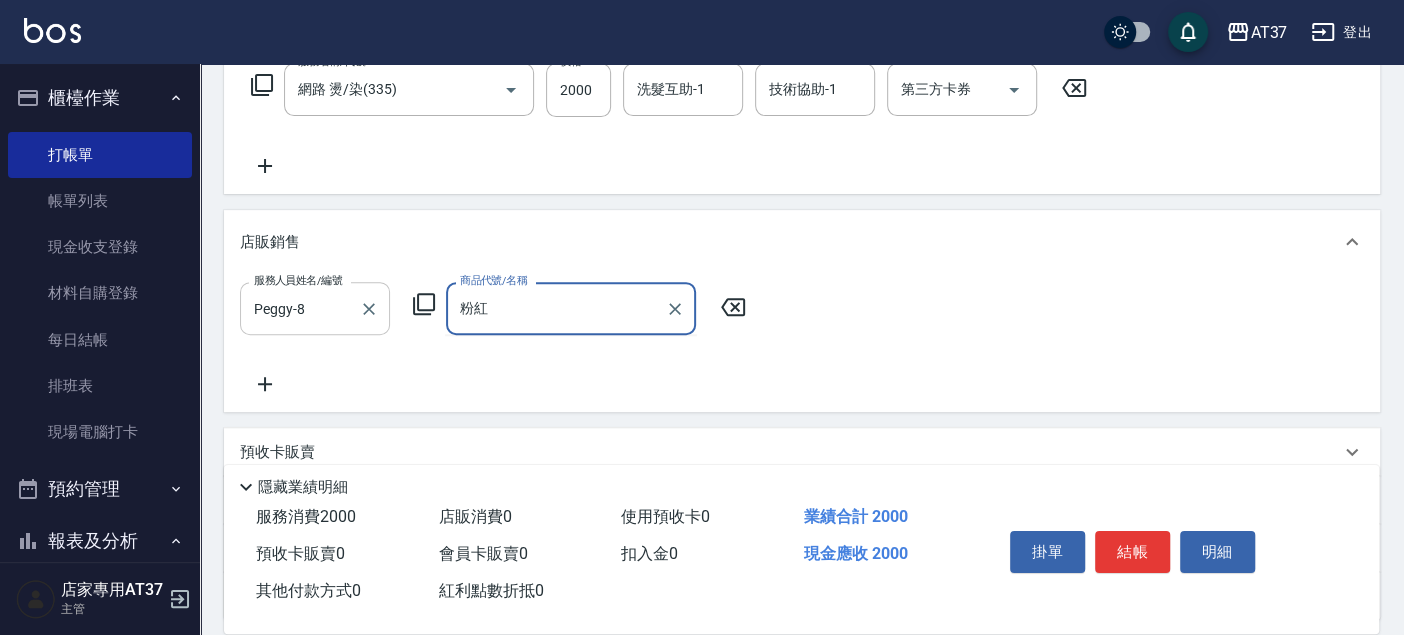 type on "粉" 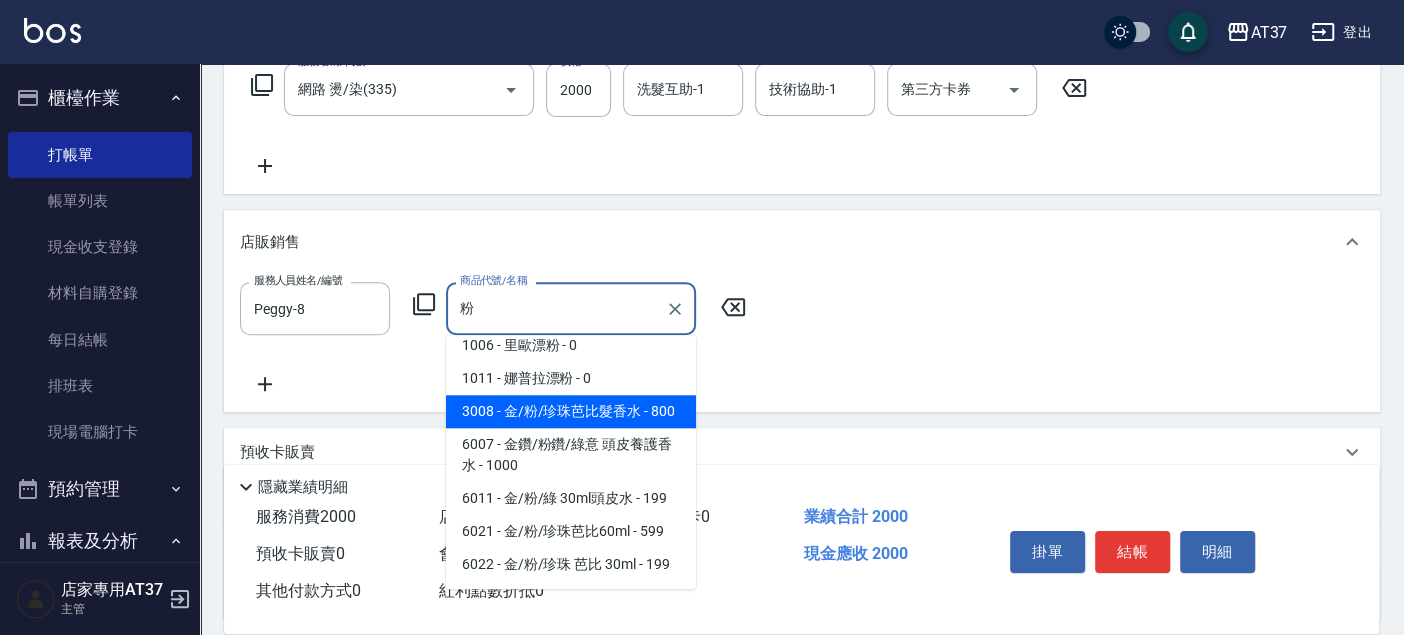 scroll, scrollTop: 0, scrollLeft: 0, axis: both 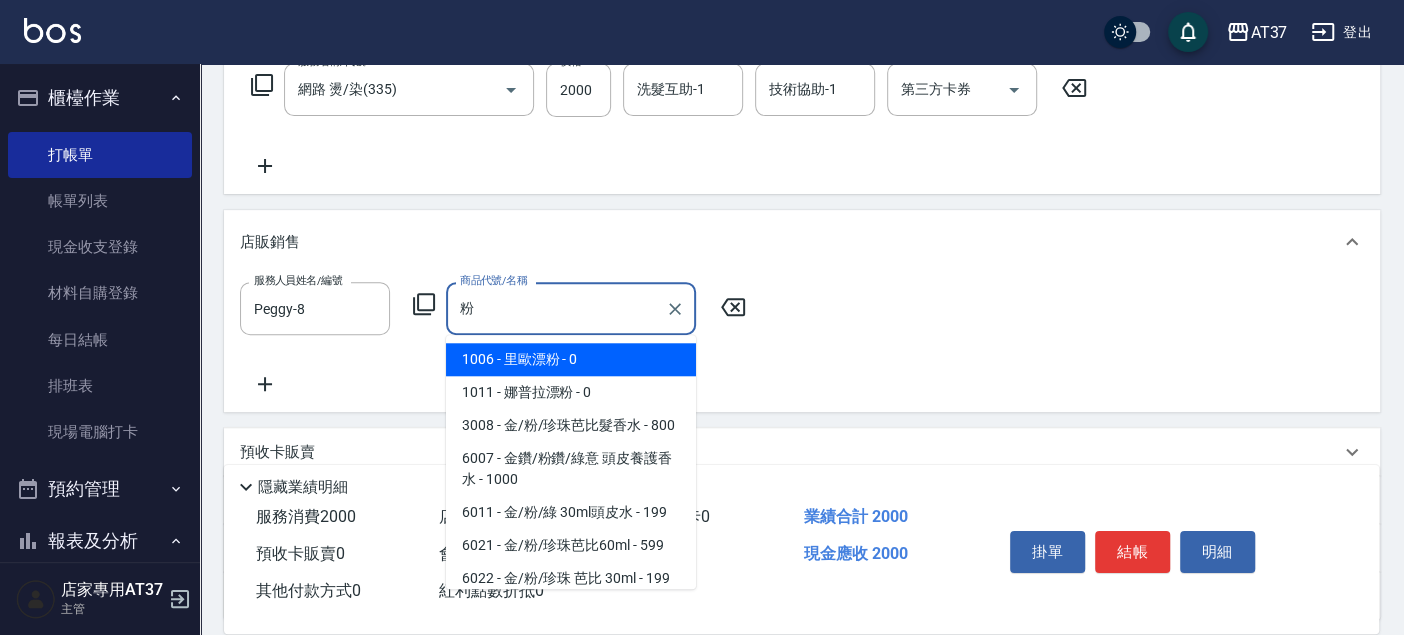 click on "粉" at bounding box center [556, 308] 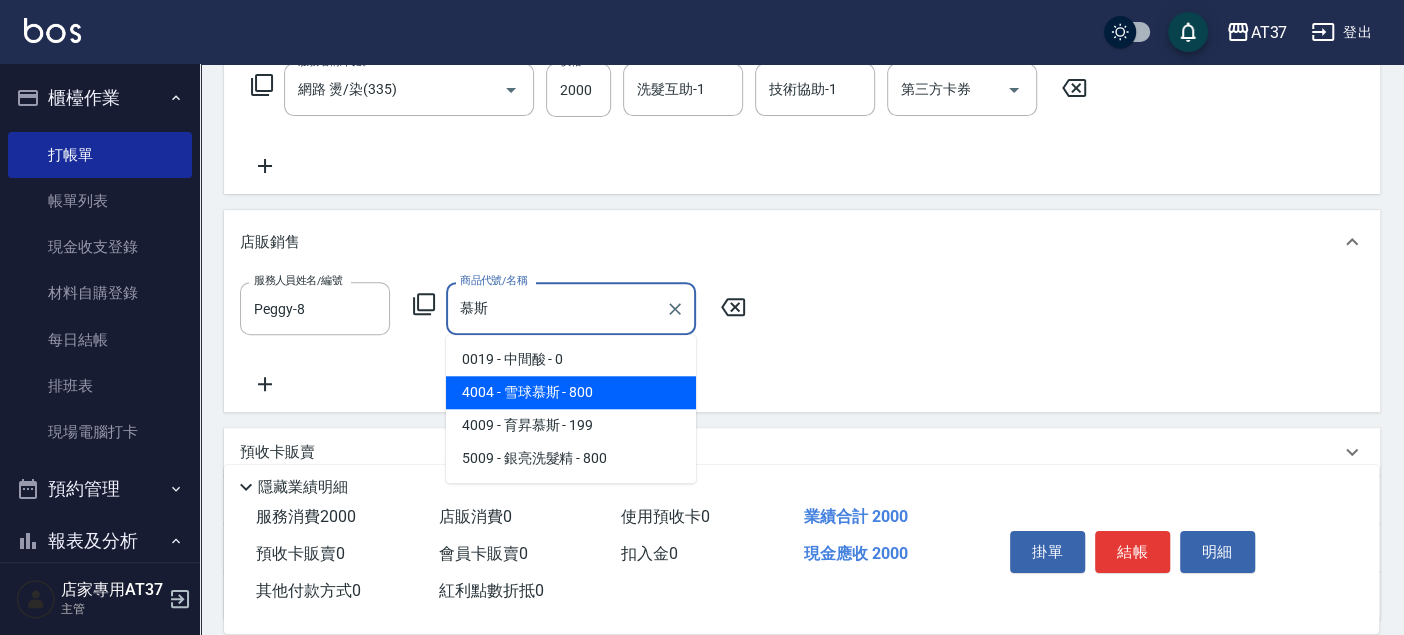 click on "4004 - 雪球慕斯 - 800" at bounding box center (571, 392) 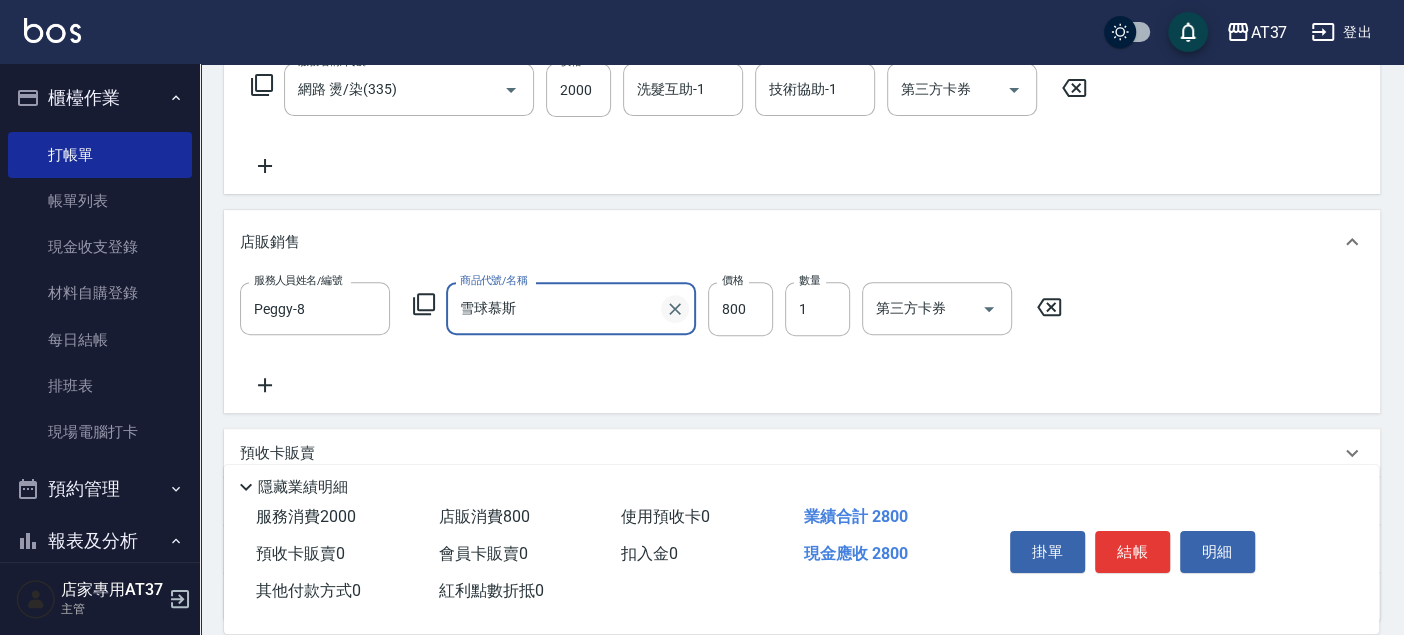 click 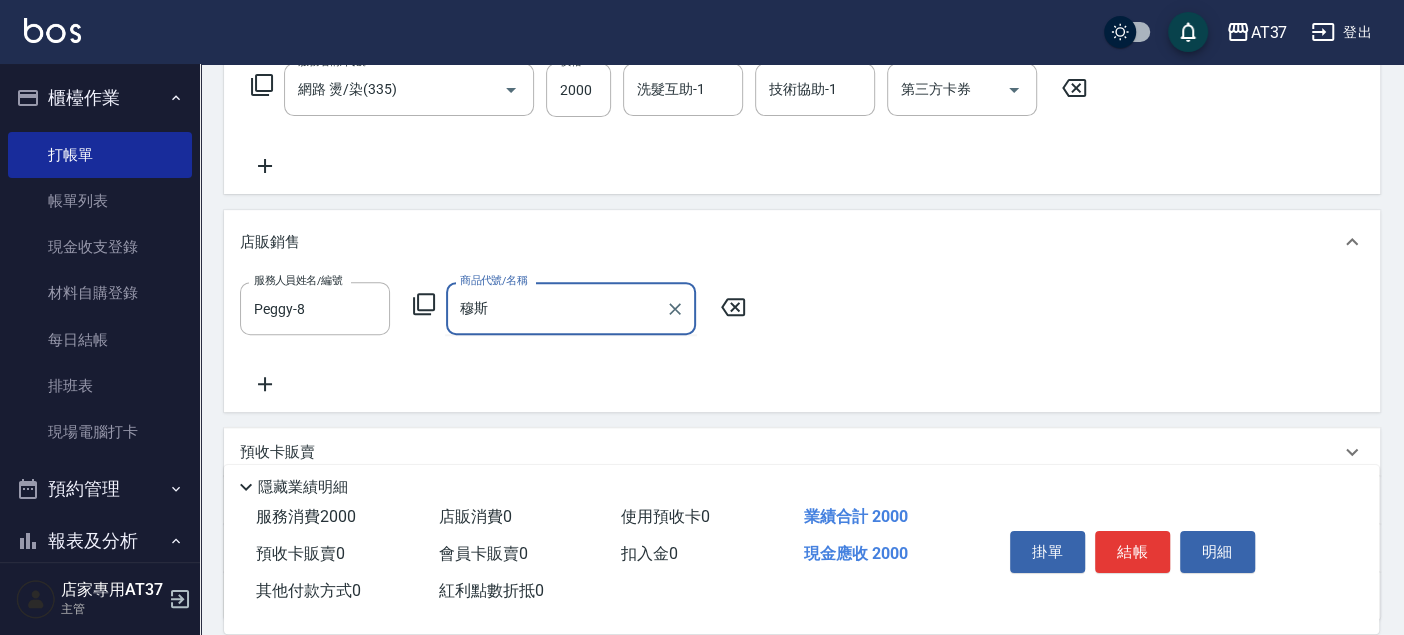 type on "穆" 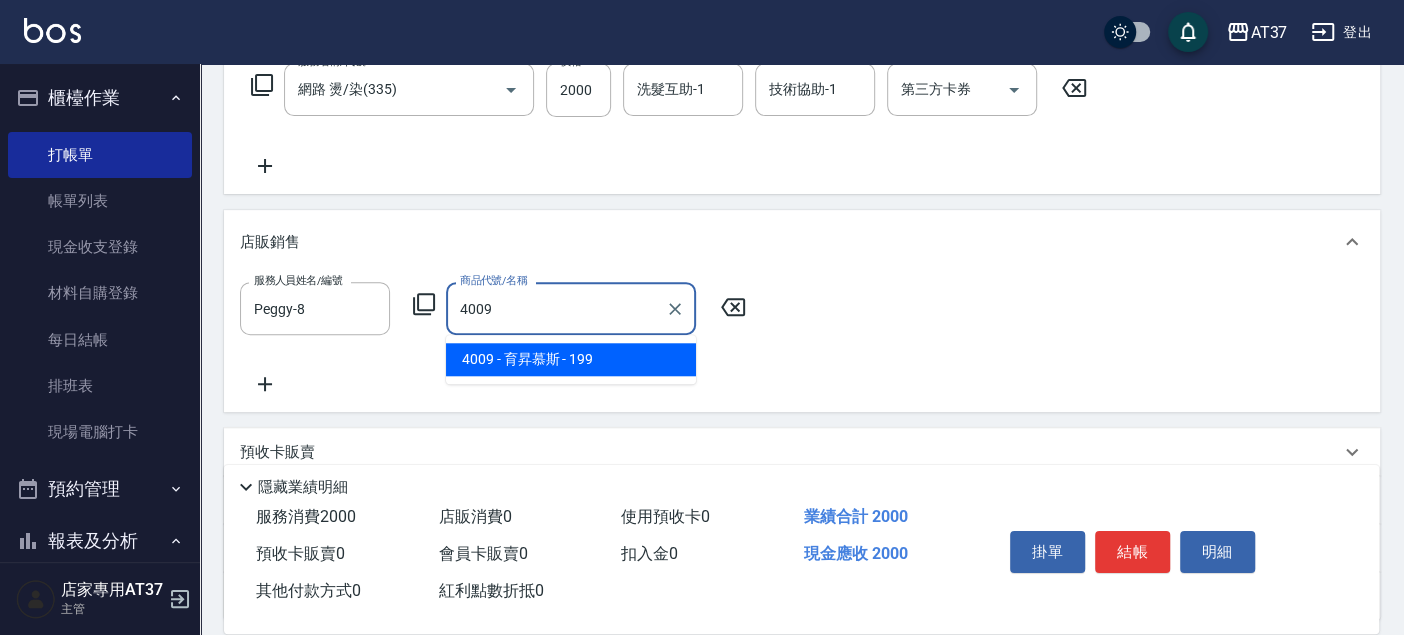 type on "40094009" 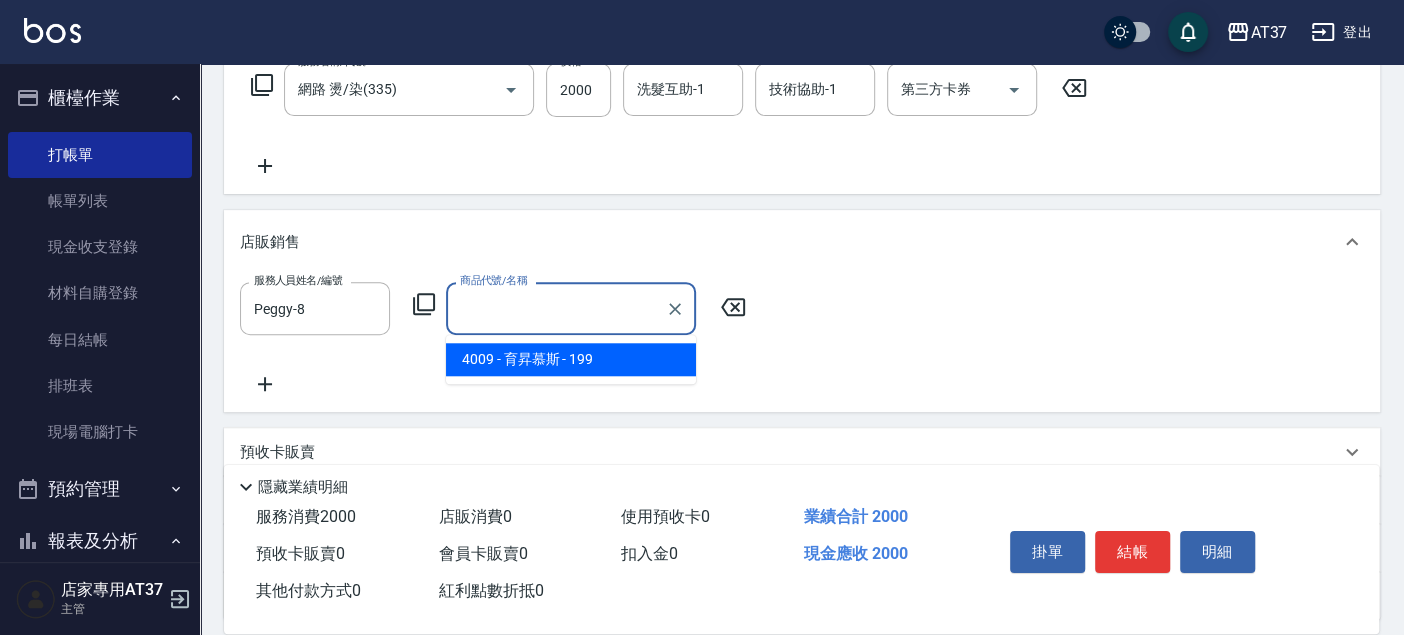 click on "服務人員姓名/編號 [LAST]-8 服務人員姓名/編號 商品代號/名稱 商品代號/名稱" at bounding box center (802, 339) 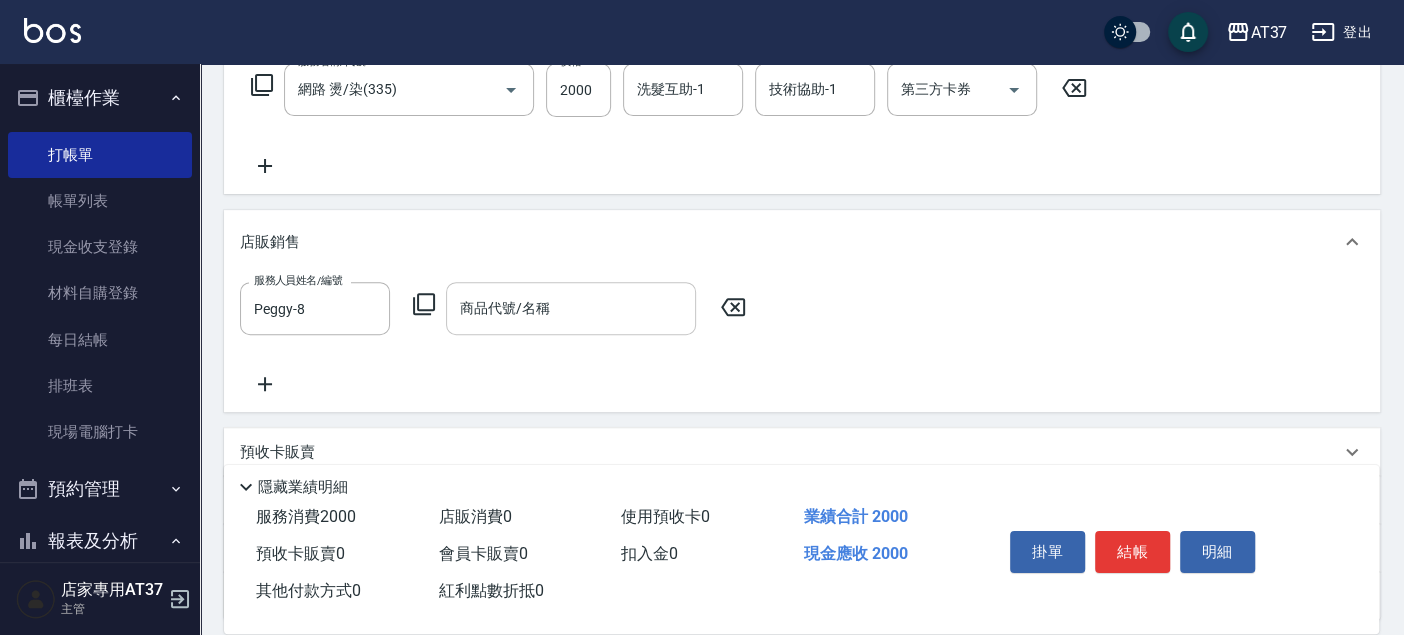 click on "商品代號/名稱" at bounding box center (571, 308) 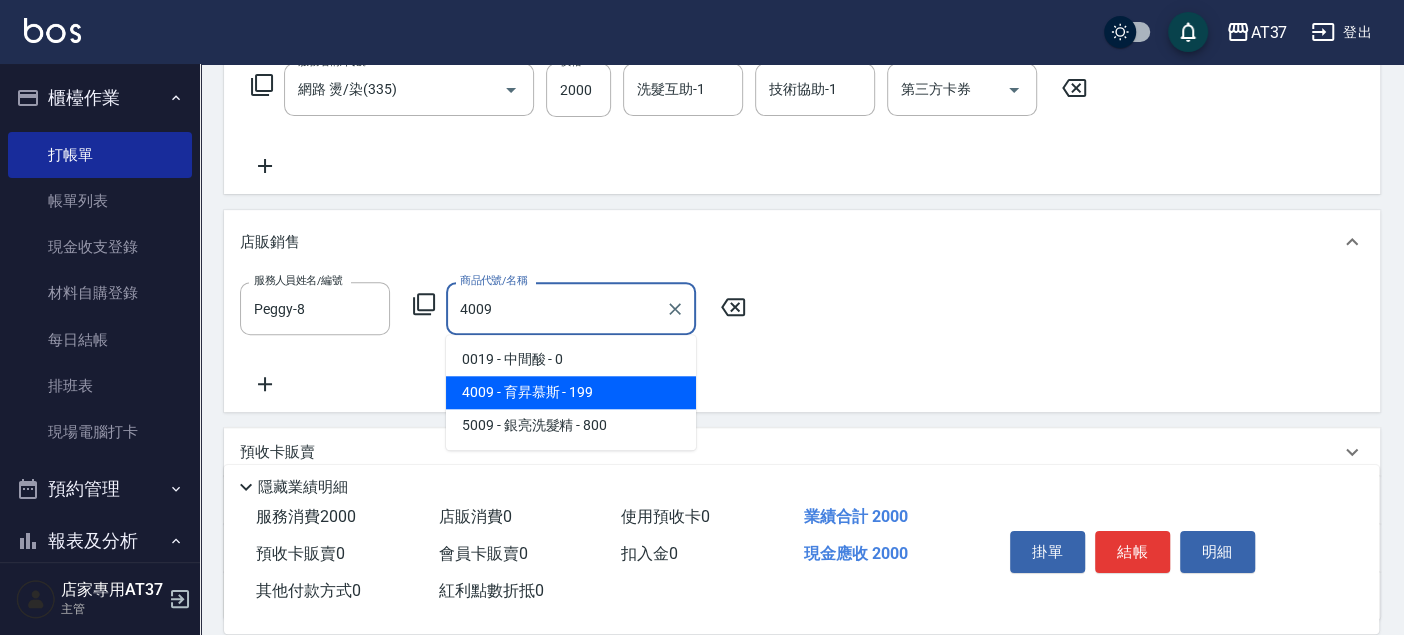 click on "4009 - 育昇慕斯 - 199" at bounding box center [571, 392] 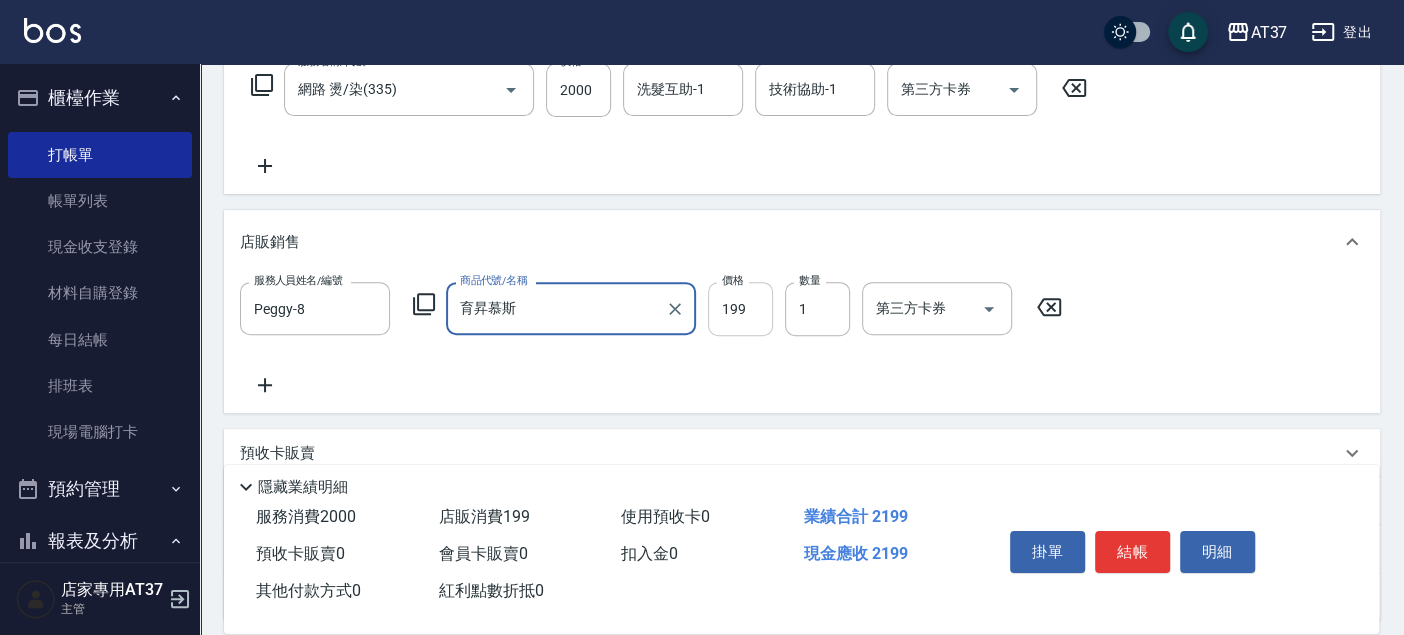type on "育昇慕斯" 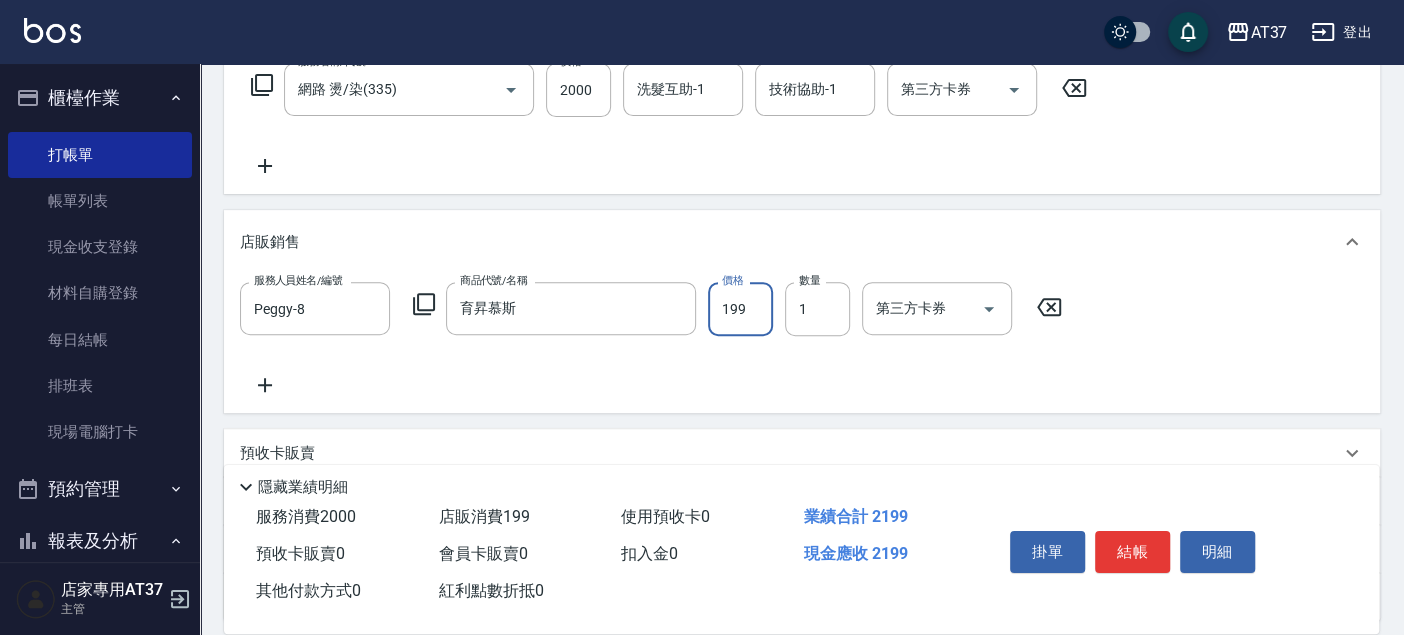 click on "199" at bounding box center [740, 309] 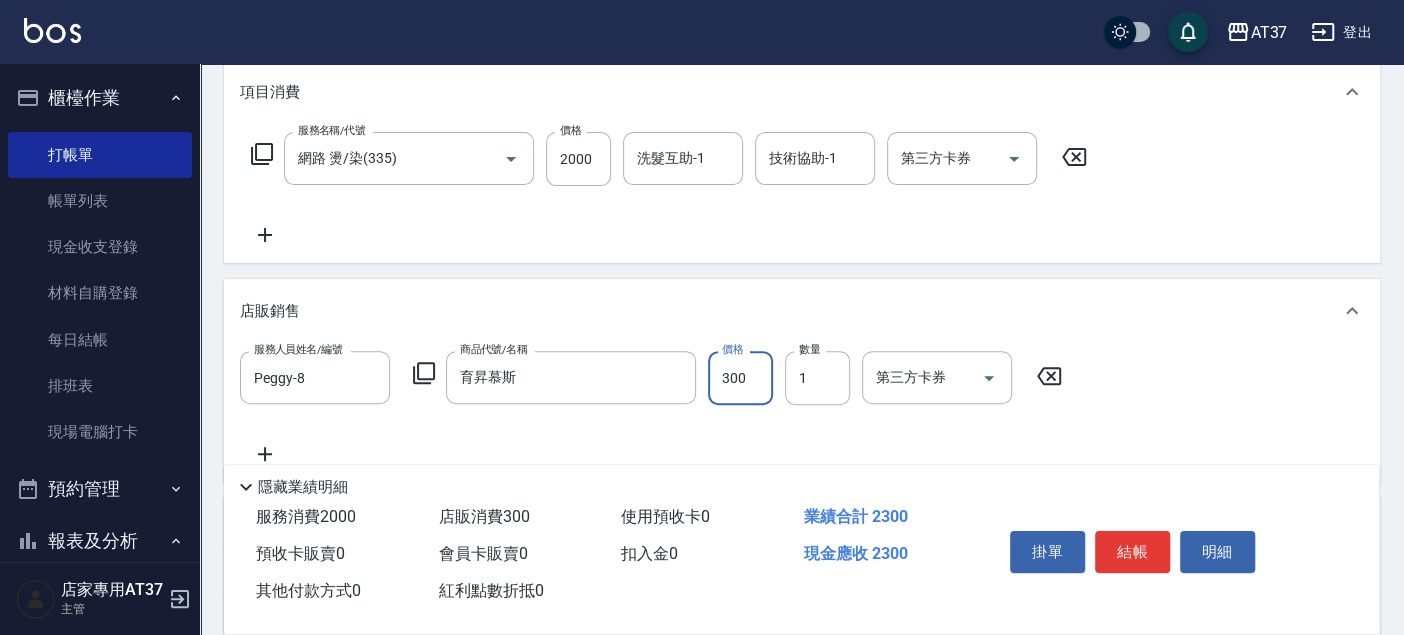 scroll, scrollTop: 0, scrollLeft: 0, axis: both 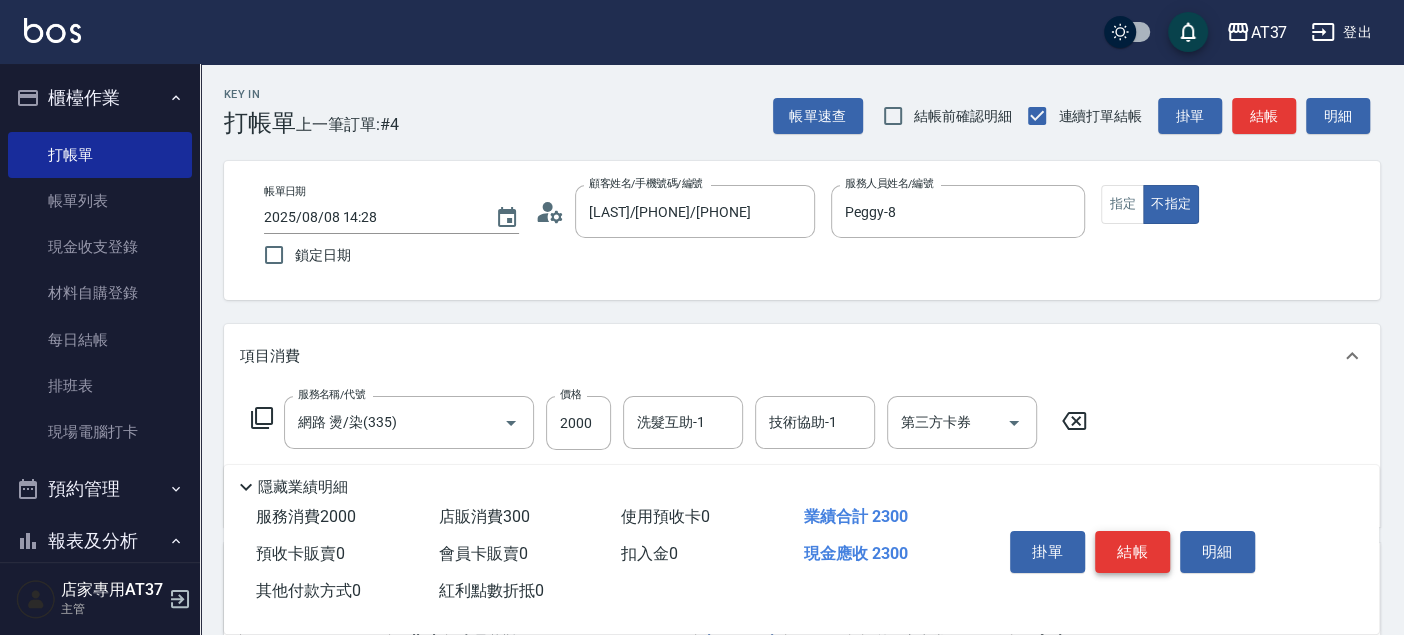 type on "300" 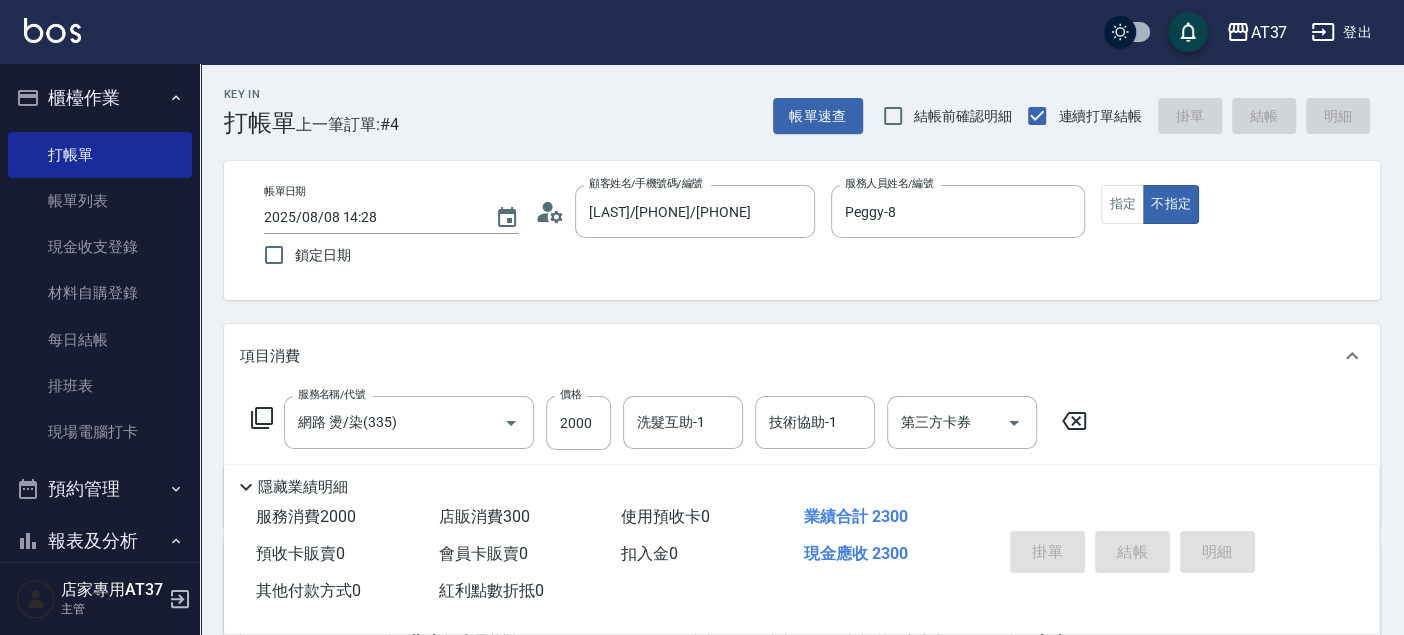 type on "2025/08/08 16:03" 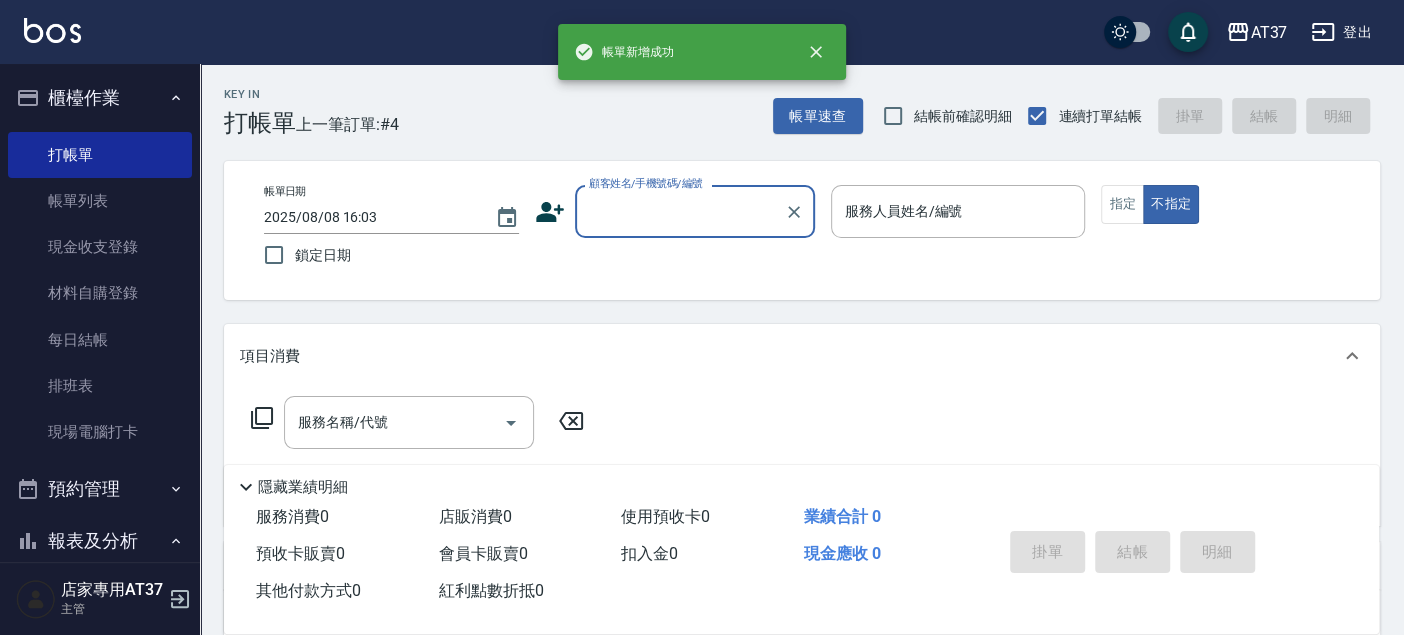 scroll, scrollTop: 0, scrollLeft: 0, axis: both 